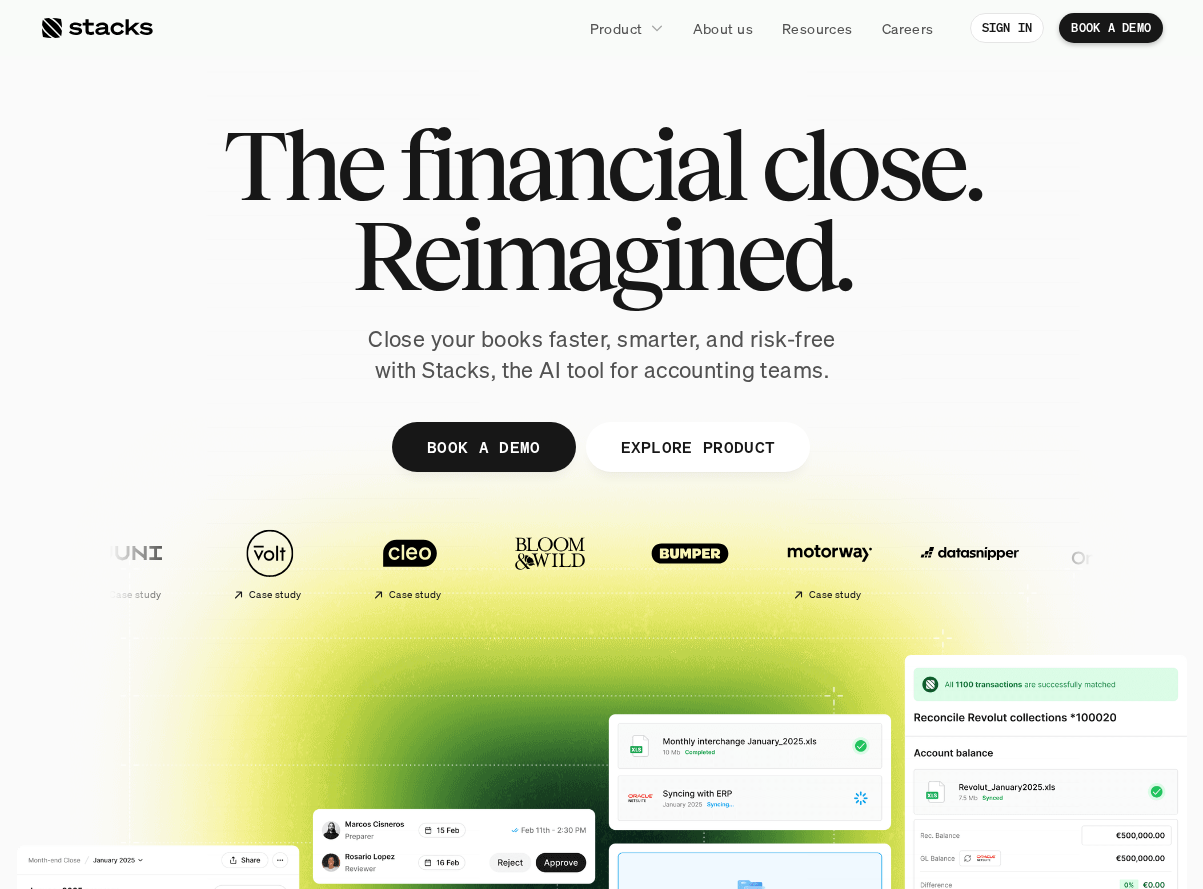 scroll, scrollTop: 0, scrollLeft: 0, axis: both 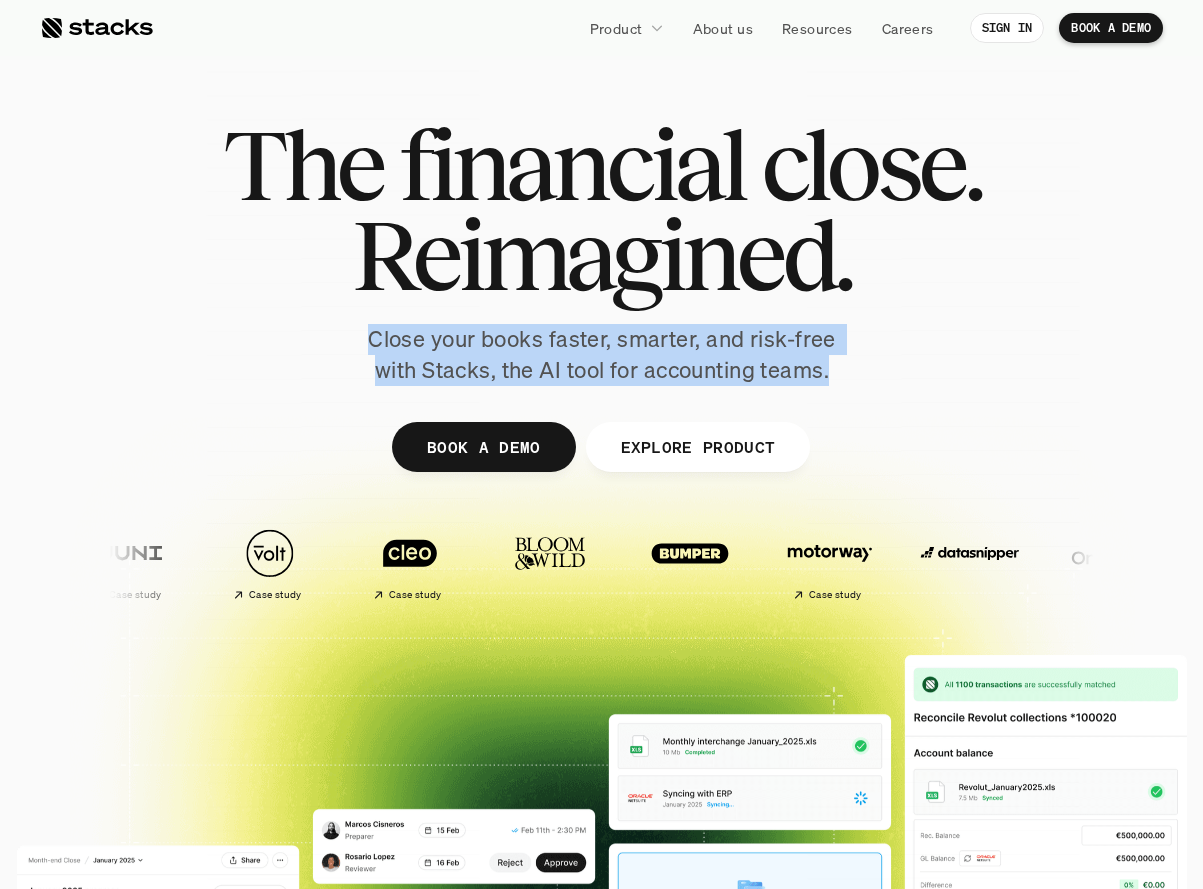 drag, startPoint x: 726, startPoint y: 357, endPoint x: 371, endPoint y: 323, distance: 356.62445 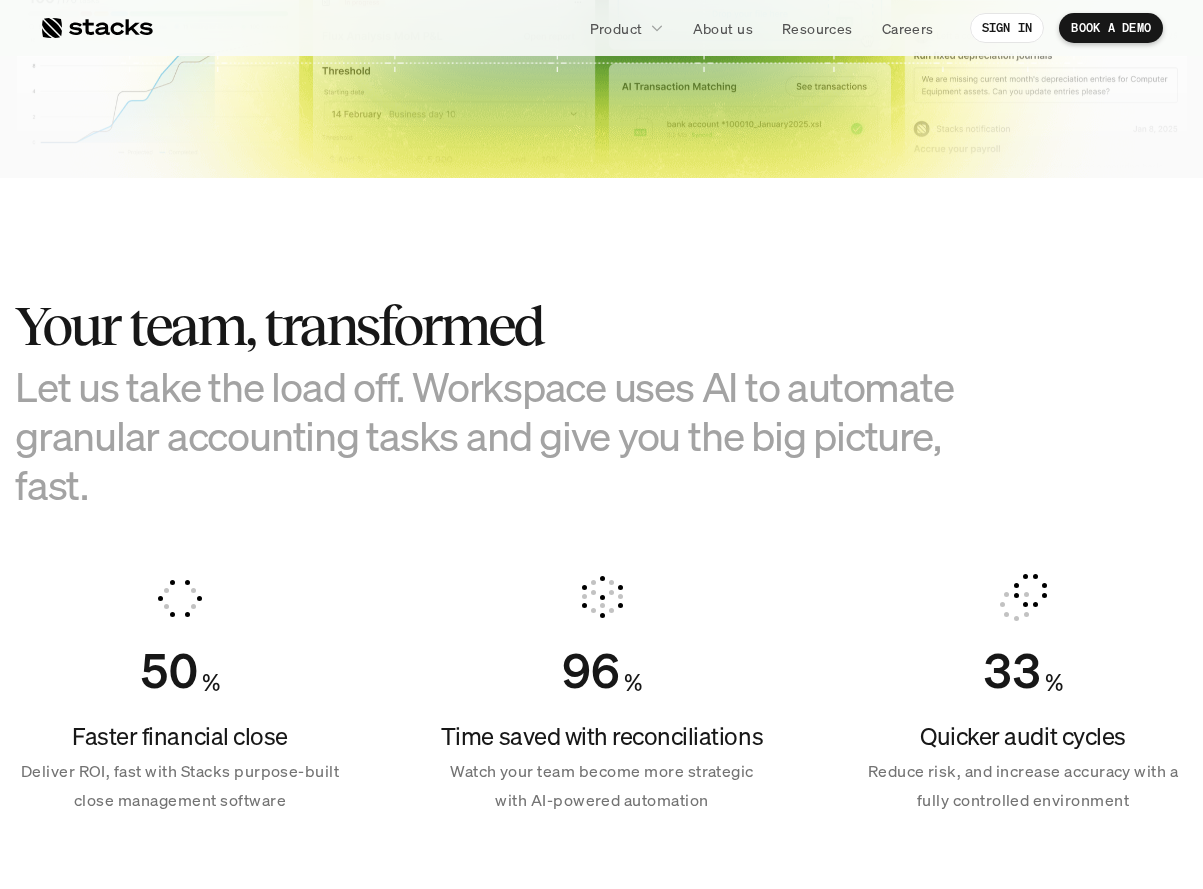 scroll, scrollTop: 1009, scrollLeft: 0, axis: vertical 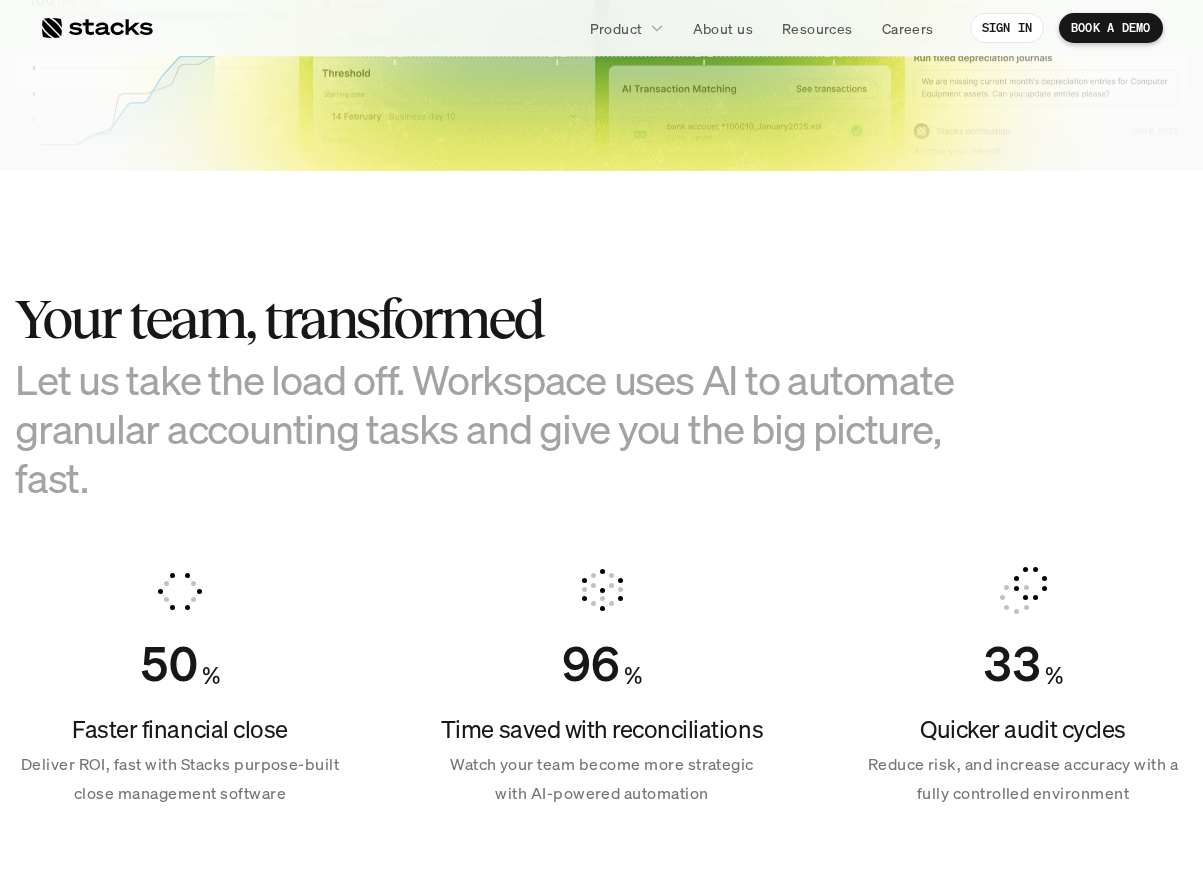 click on "Let us take the load off. Workspace uses AI to automate granular accounting tasks and give you the big picture, fast." at bounding box center (515, 429) 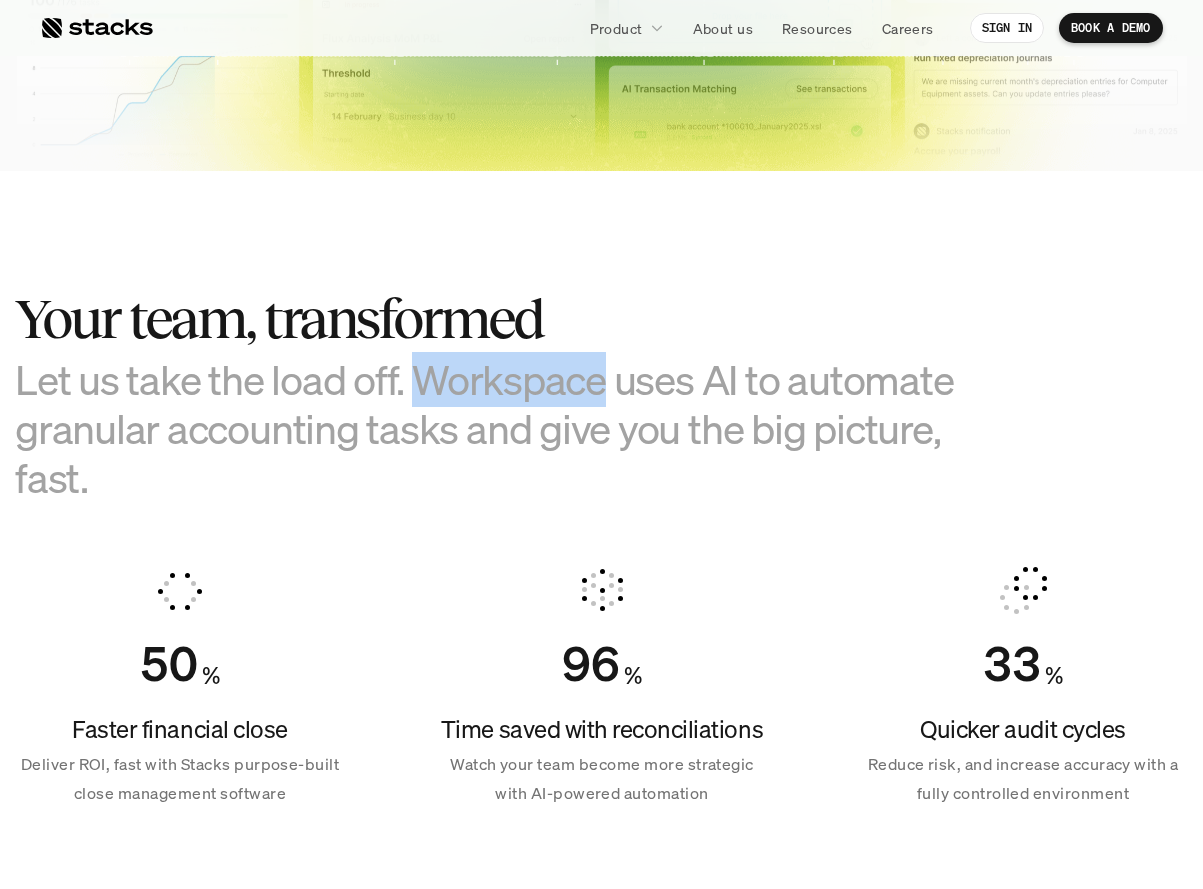 click on "Let us take the load off. Workspace uses AI to automate granular accounting tasks and give you the big picture, fast." at bounding box center [515, 429] 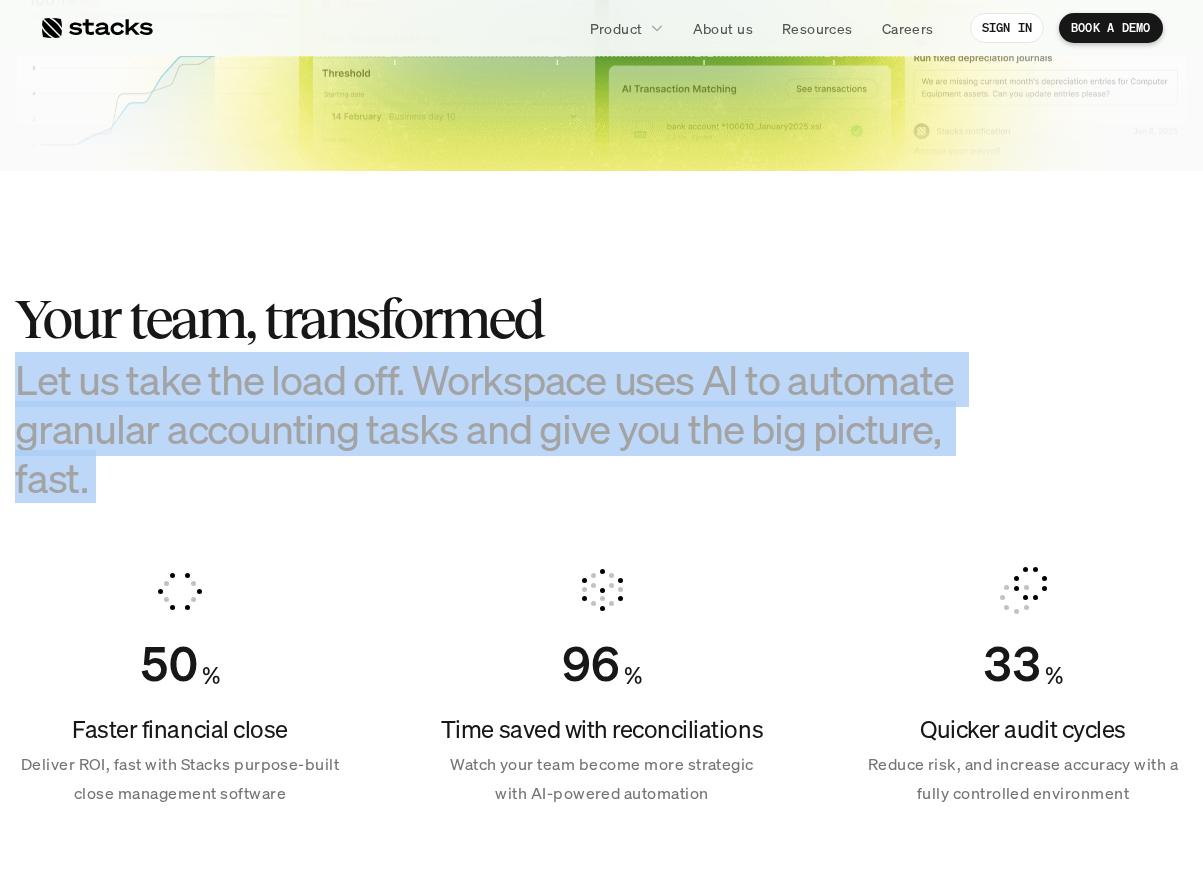 click on "Let us take the load off. Workspace uses AI to automate granular accounting tasks and give you the big picture, fast." at bounding box center (515, 429) 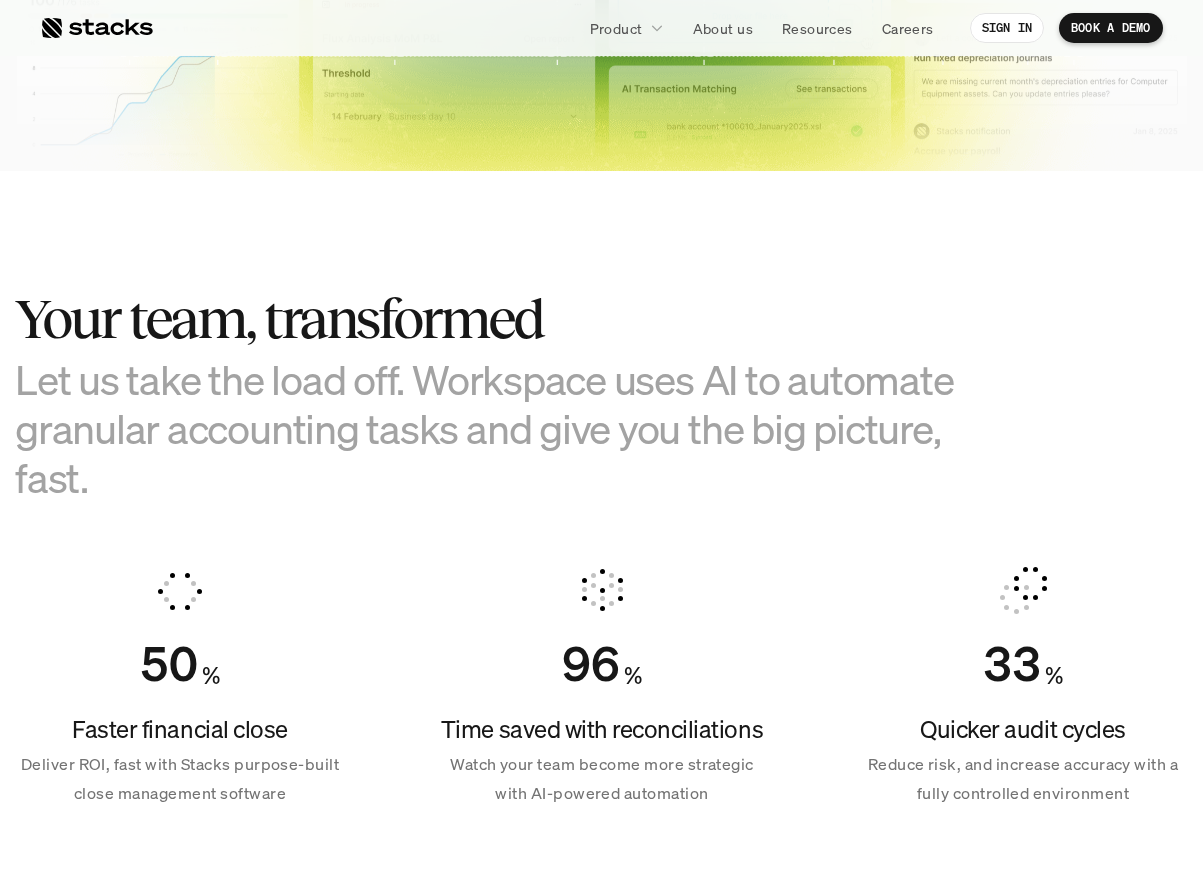 click on "Let us take the load off. Workspace uses AI to automate granular accounting tasks and give you the big picture, fast." at bounding box center [515, 429] 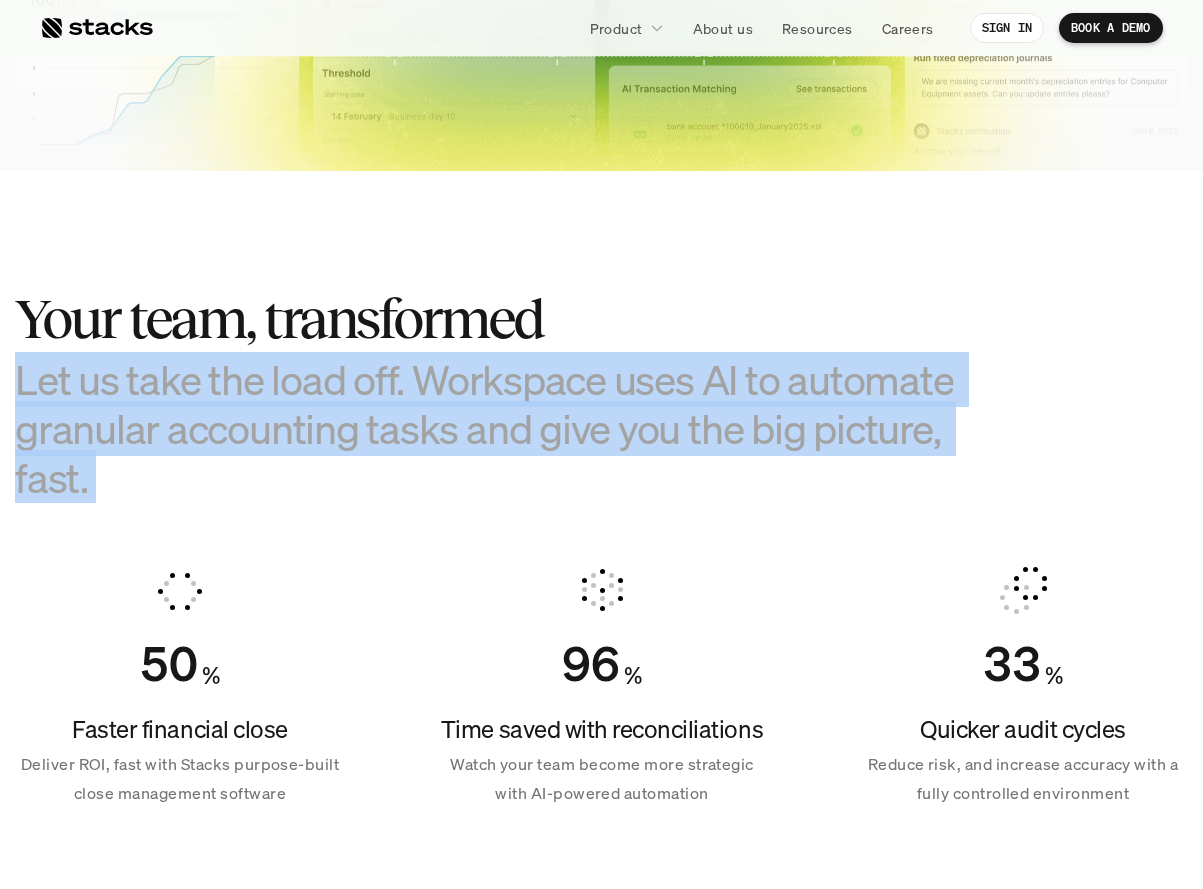 click on "Let us take the load off. Workspace uses AI to automate granular accounting tasks and give you the big picture, fast." at bounding box center (515, 429) 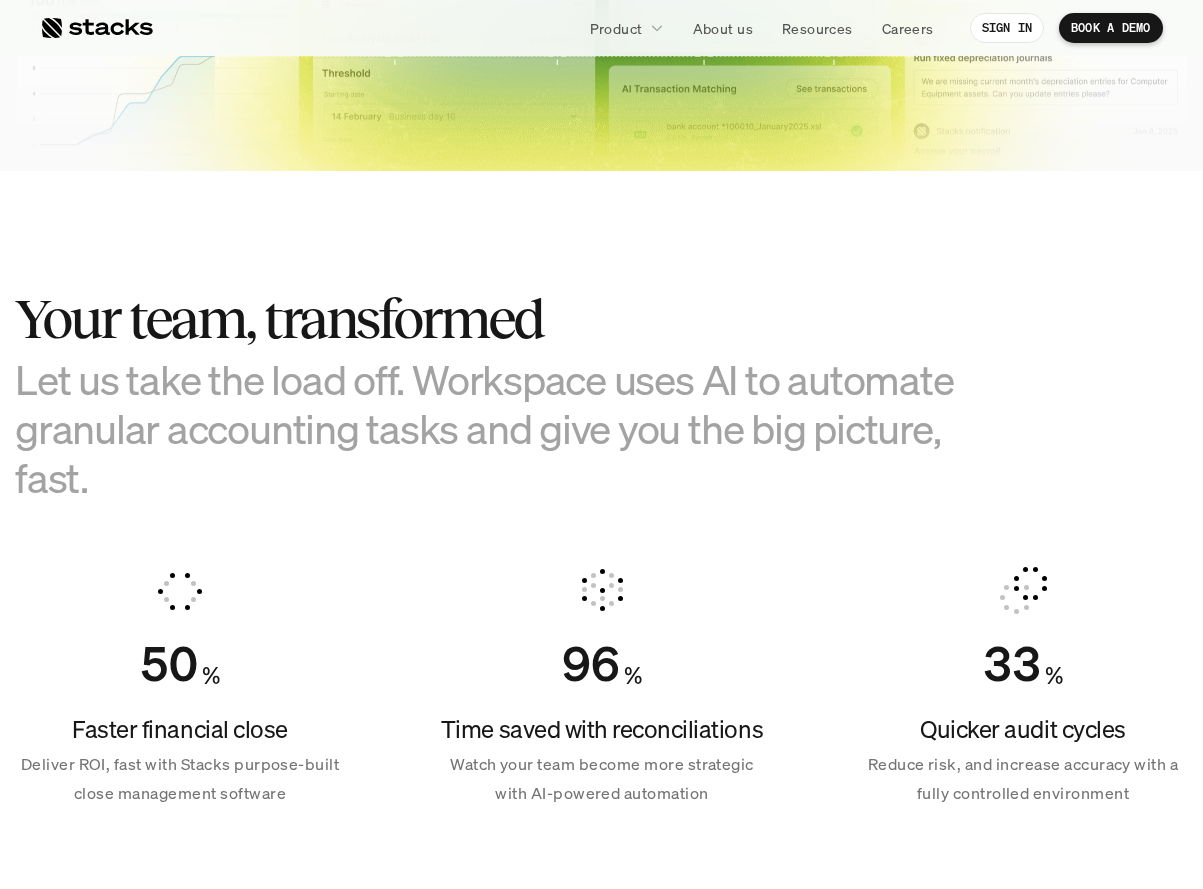 click on "Let us take the load off. Workspace uses AI to automate granular accounting tasks and give you the big picture, fast." at bounding box center (515, 429) 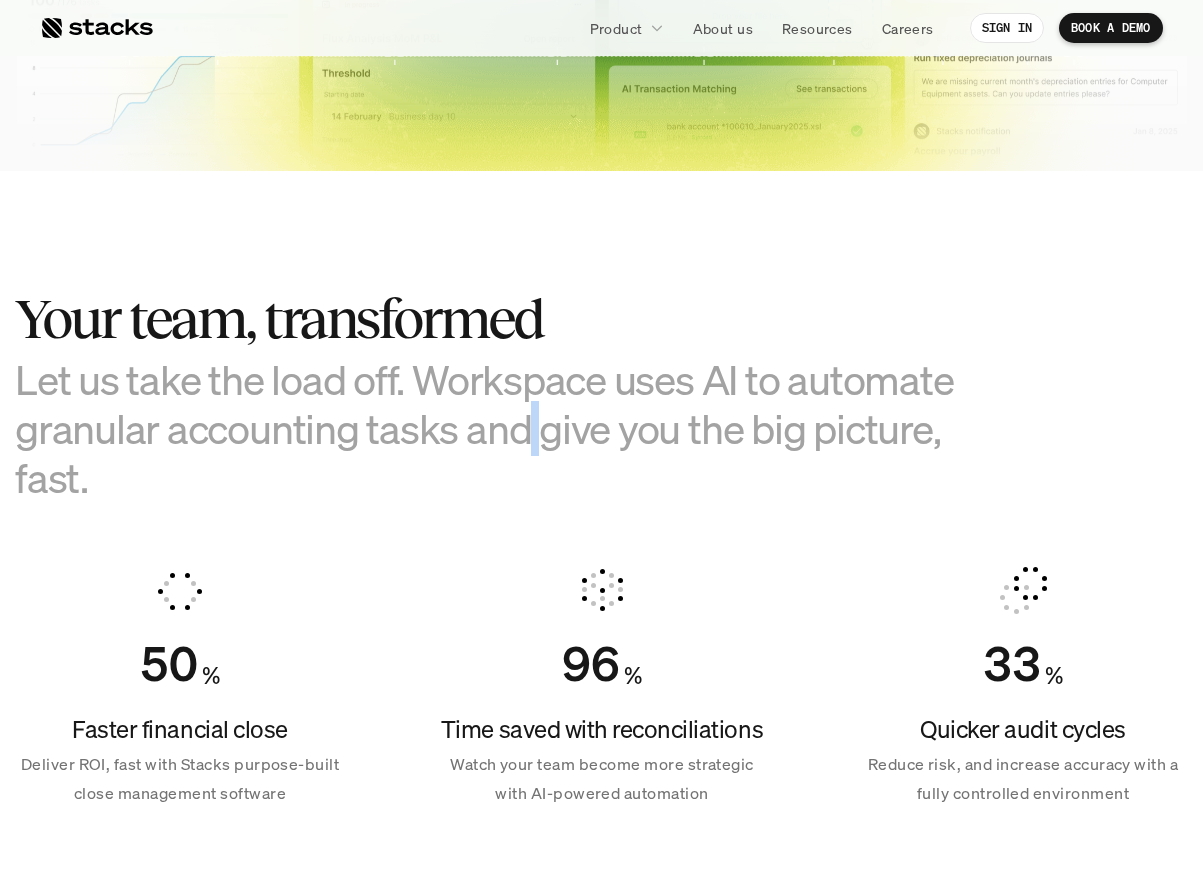 click on "Let us take the load off. Workspace uses AI to automate granular accounting tasks and give you the big picture, fast." at bounding box center (515, 429) 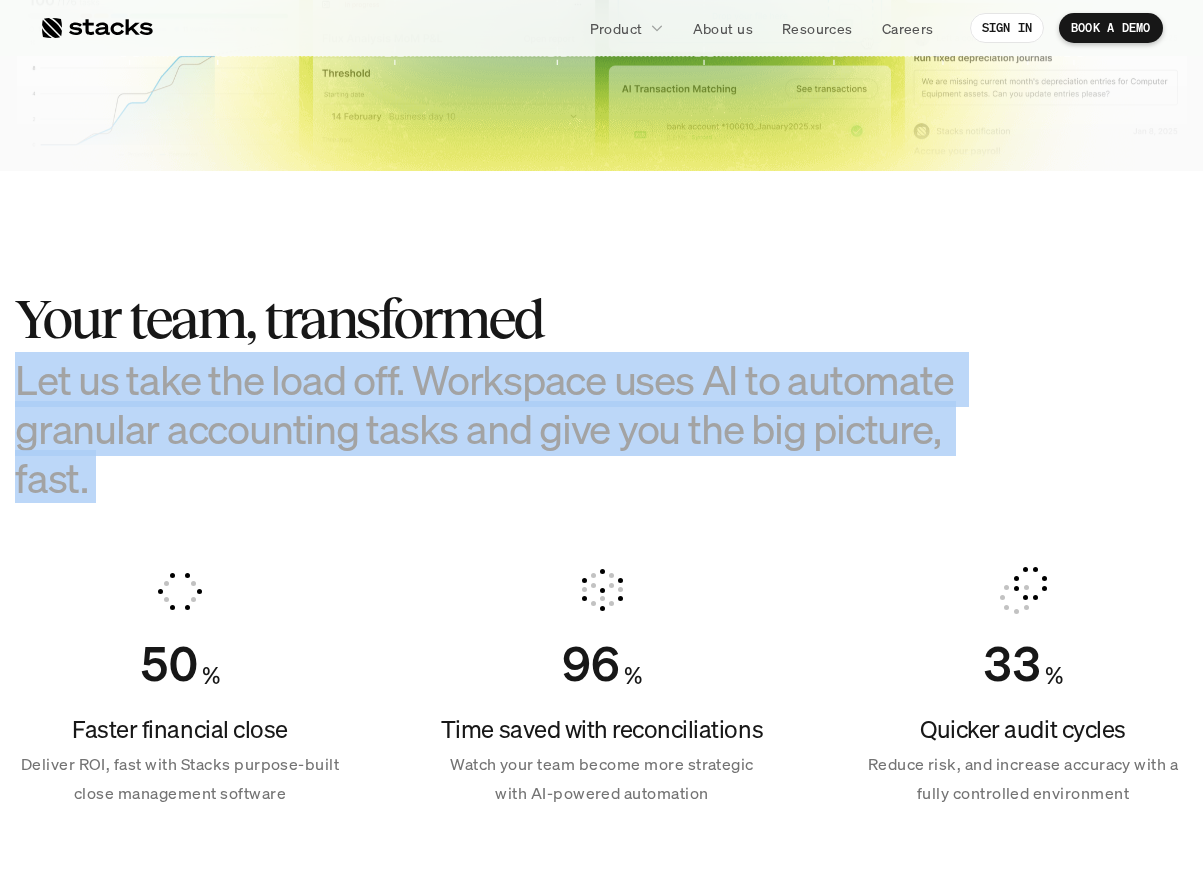 click on "Let us take the load off. Workspace uses AI to automate granular accounting tasks and give you the big picture, fast." at bounding box center [515, 429] 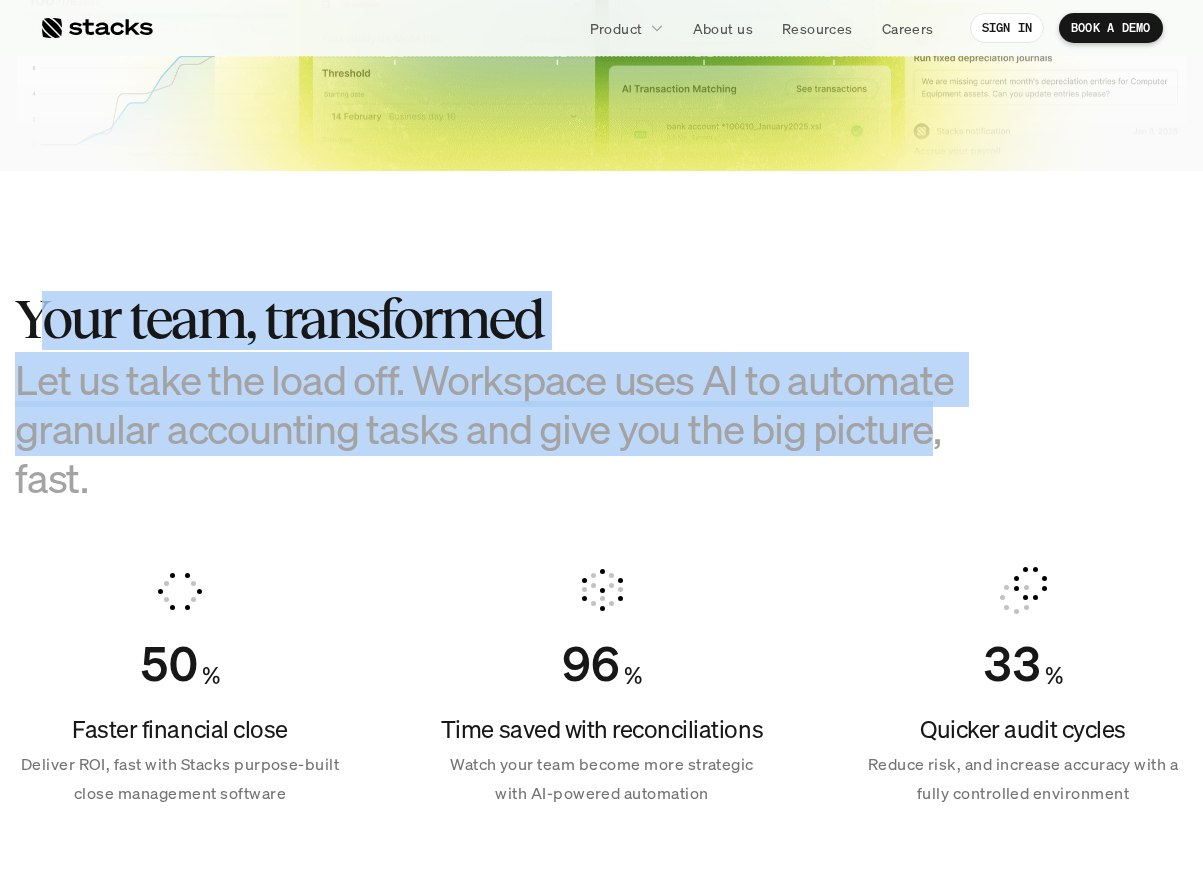 drag, startPoint x: 931, startPoint y: 441, endPoint x: 33, endPoint y: 319, distance: 906.2494 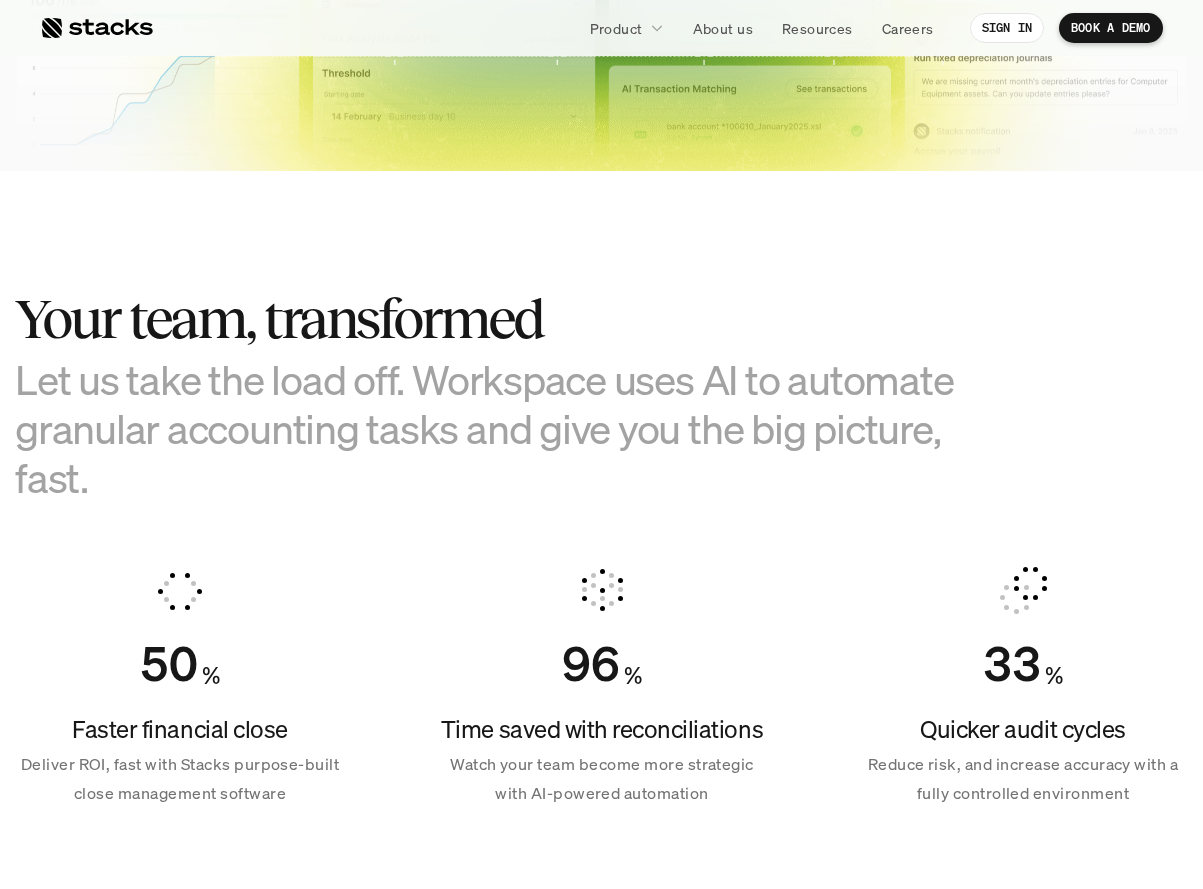 click on "Your team, transformed" at bounding box center [515, 319] 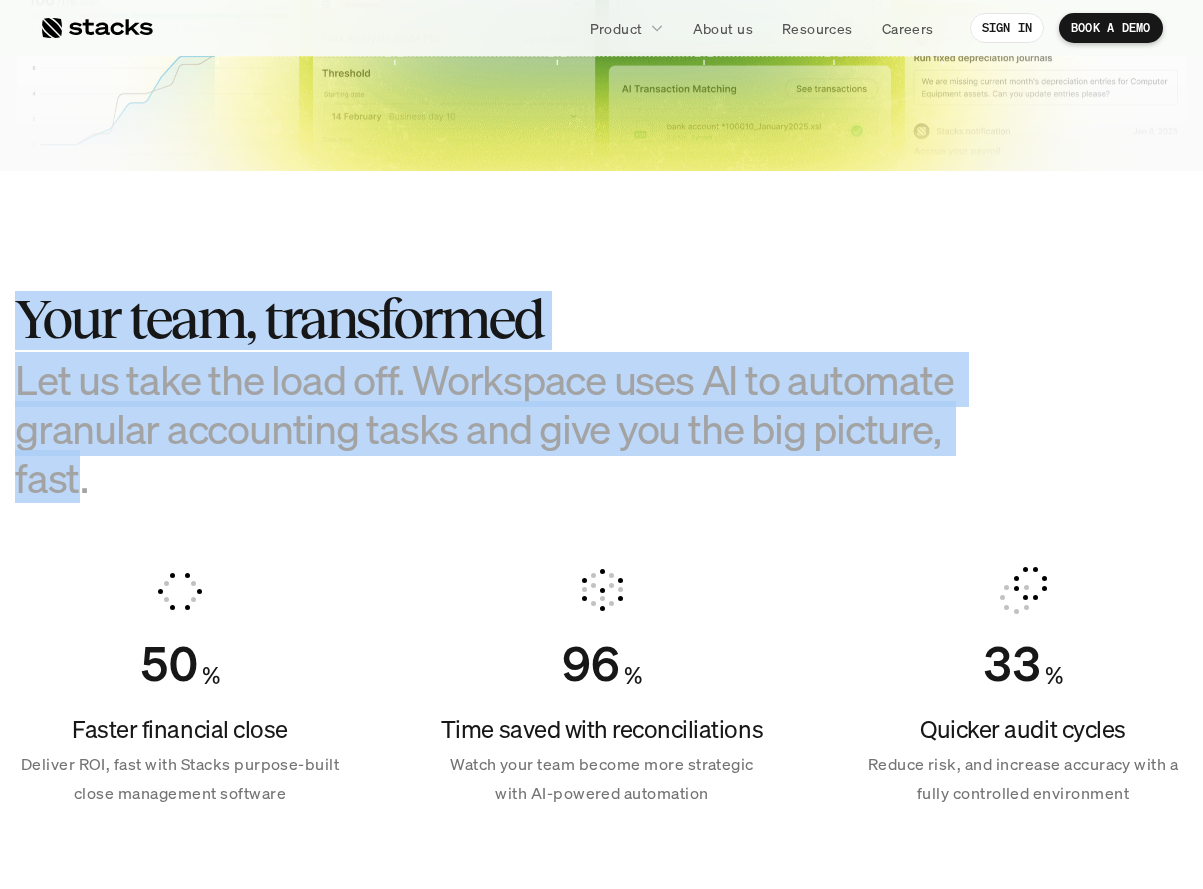 drag, startPoint x: 23, startPoint y: 310, endPoint x: 75, endPoint y: 477, distance: 174.90855 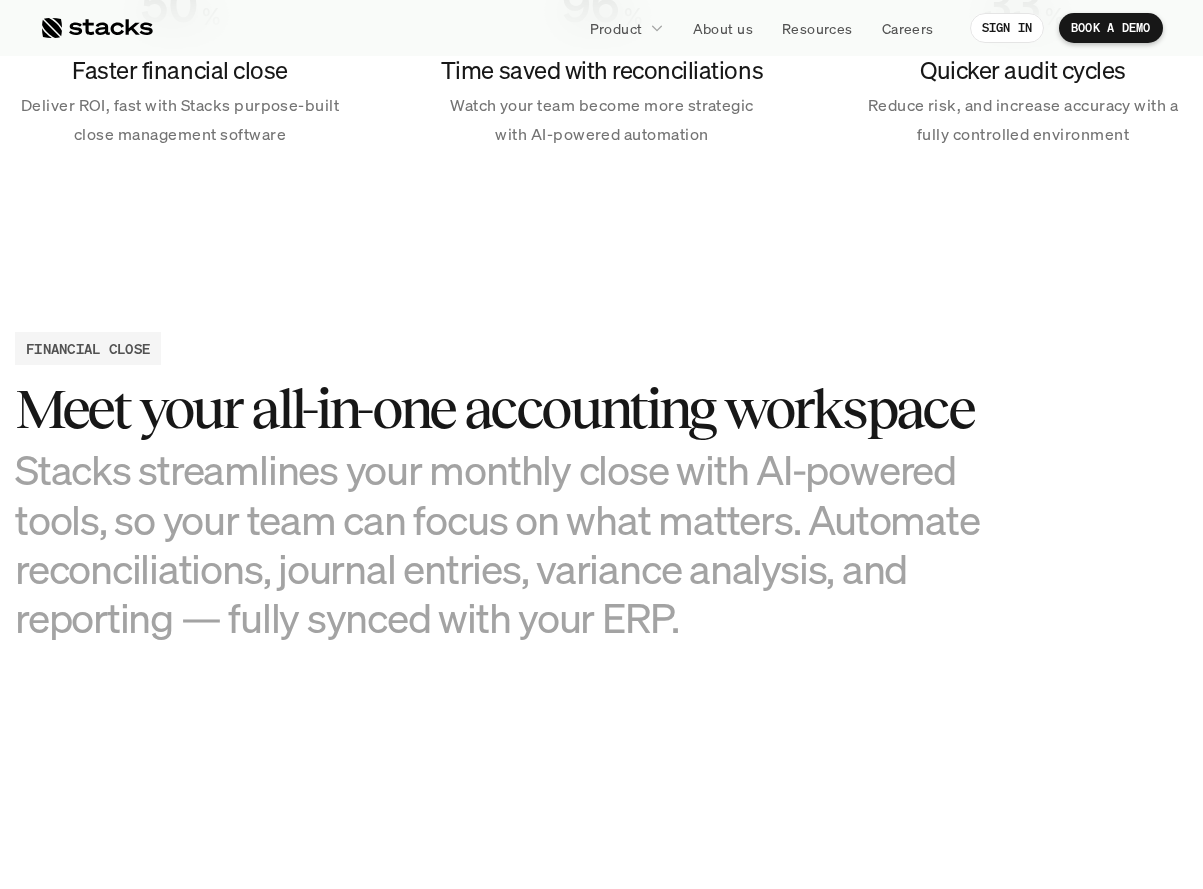 scroll, scrollTop: 1668, scrollLeft: 0, axis: vertical 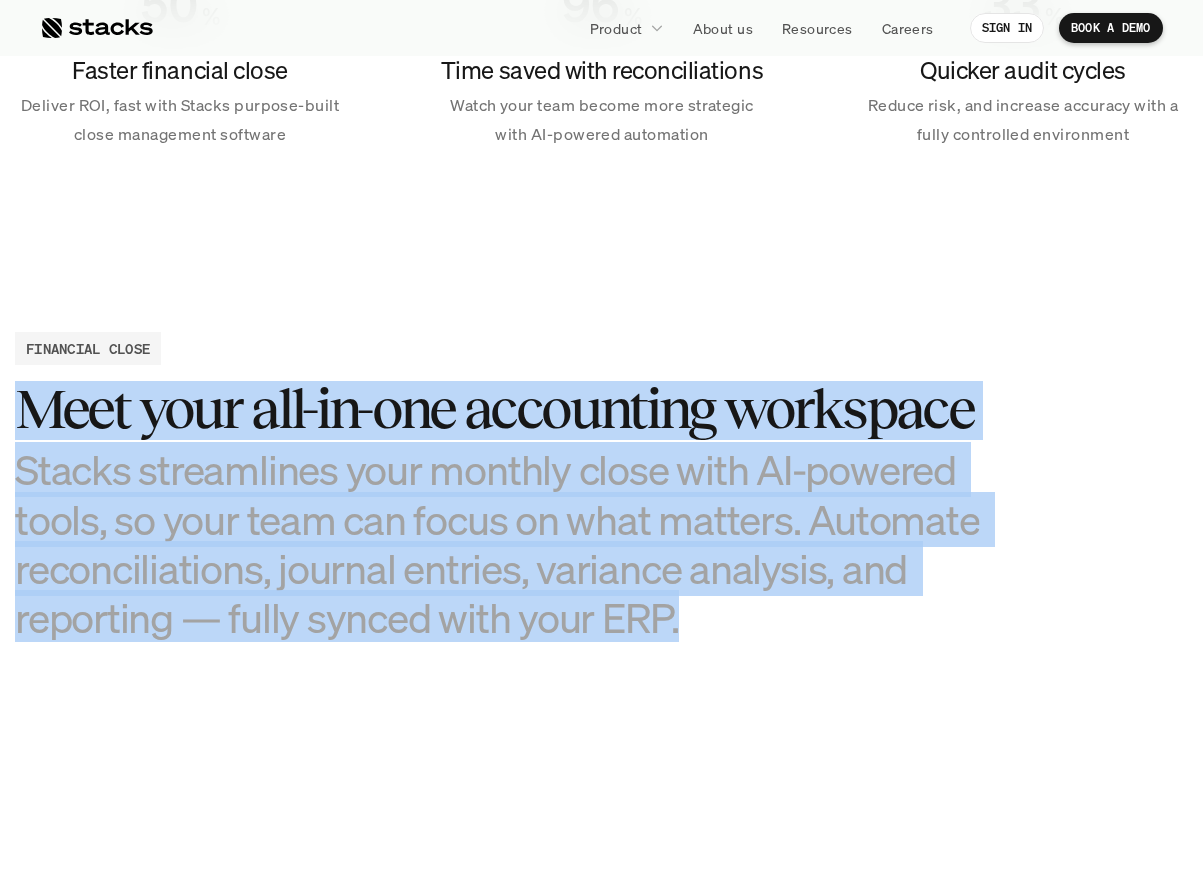 drag, startPoint x: 672, startPoint y: 626, endPoint x: 24, endPoint y: 417, distance: 680.8708 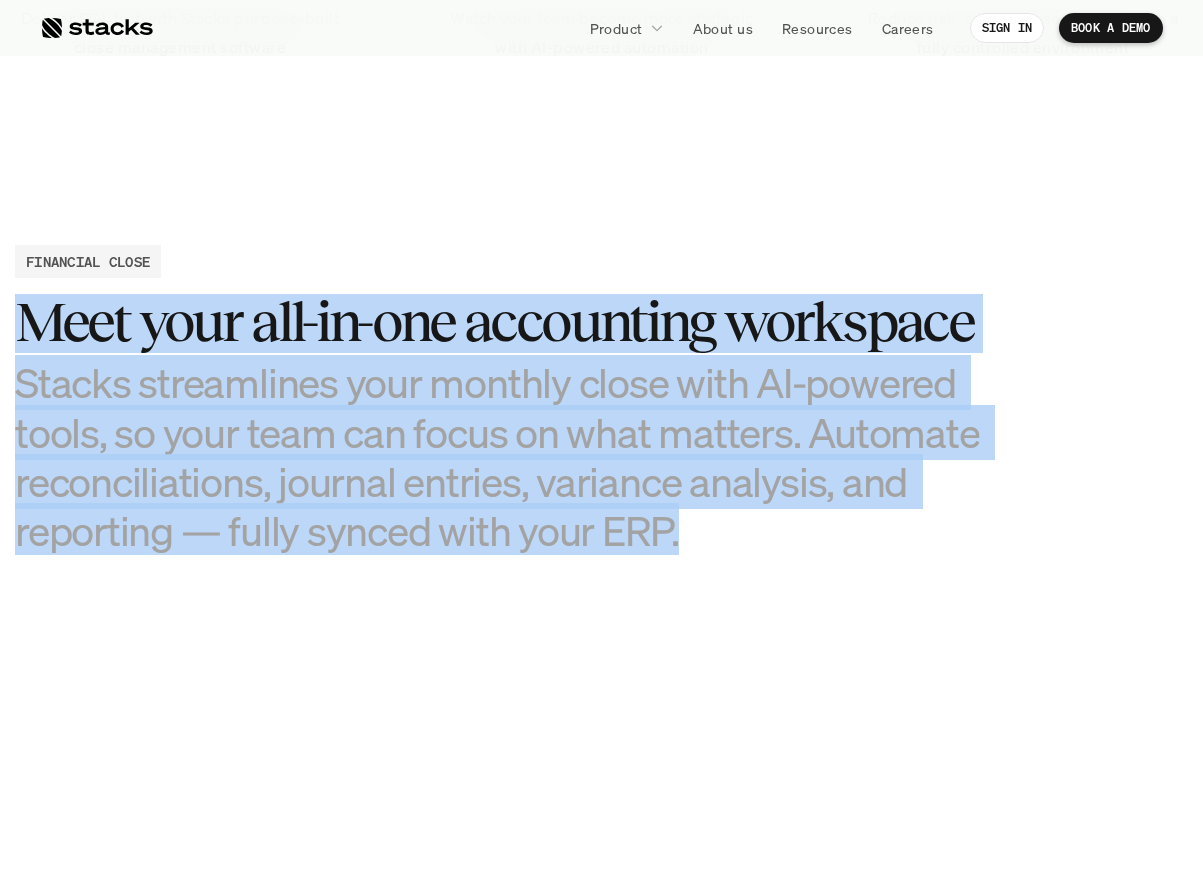 scroll, scrollTop: 1775, scrollLeft: 0, axis: vertical 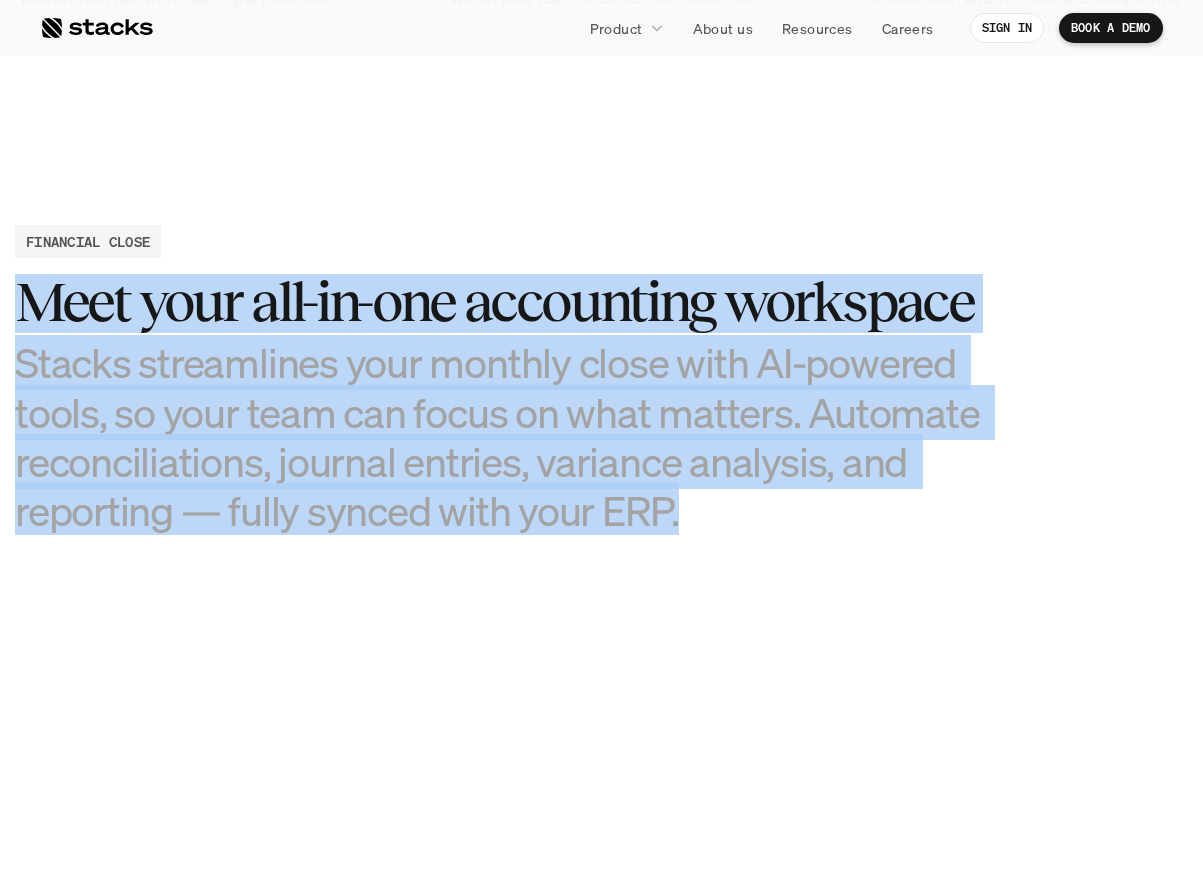 click on "Meet your all-in-one accounting workspace" at bounding box center (515, 302) 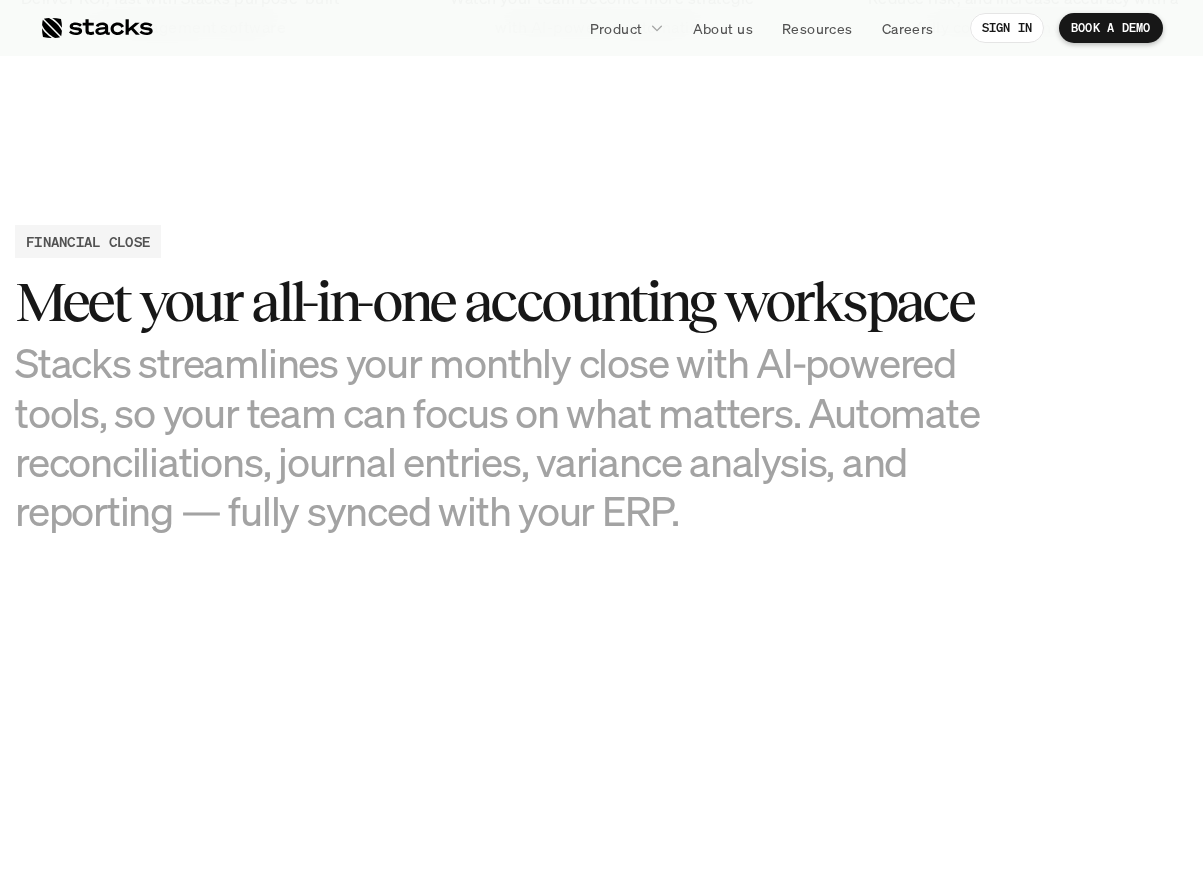 click on "Meet your all-in-one accounting workspace" at bounding box center [515, 302] 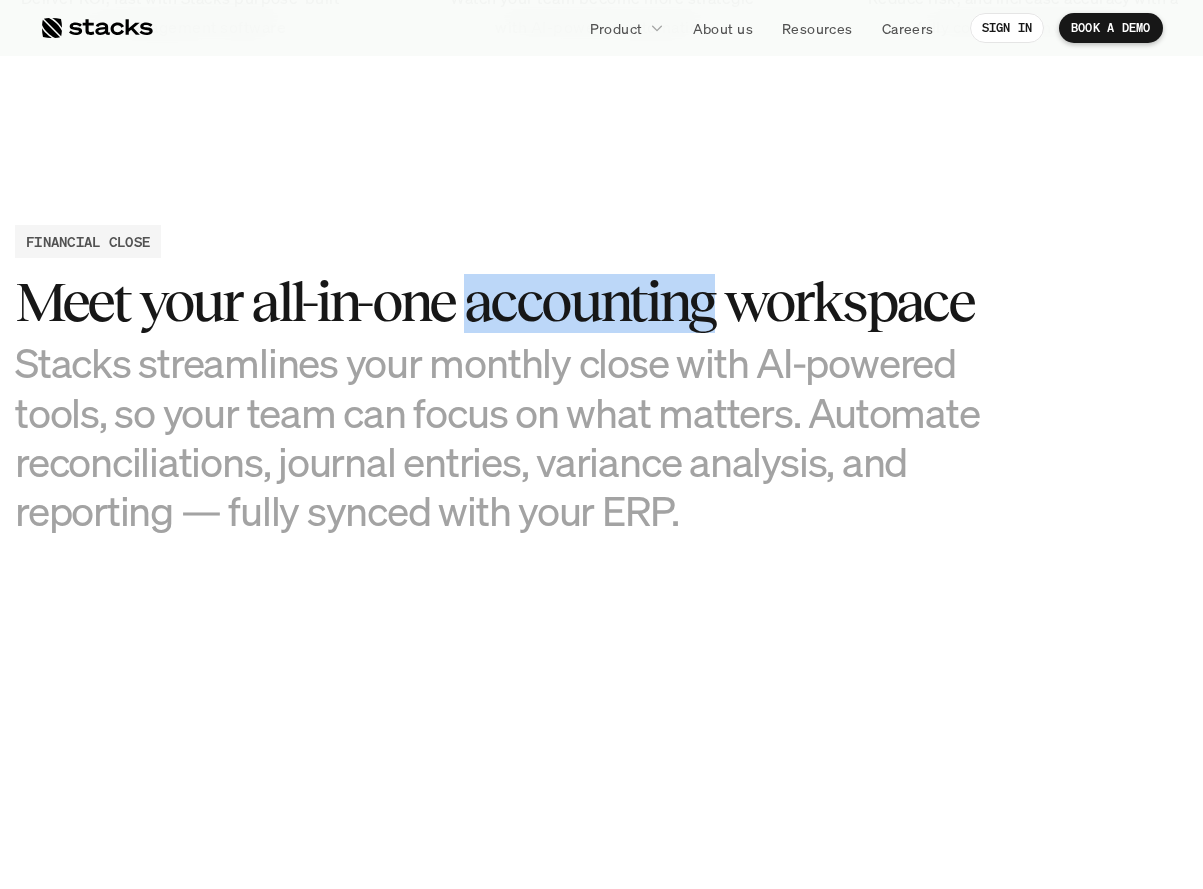 click on "Meet your all-in-one accounting workspace" at bounding box center (515, 302) 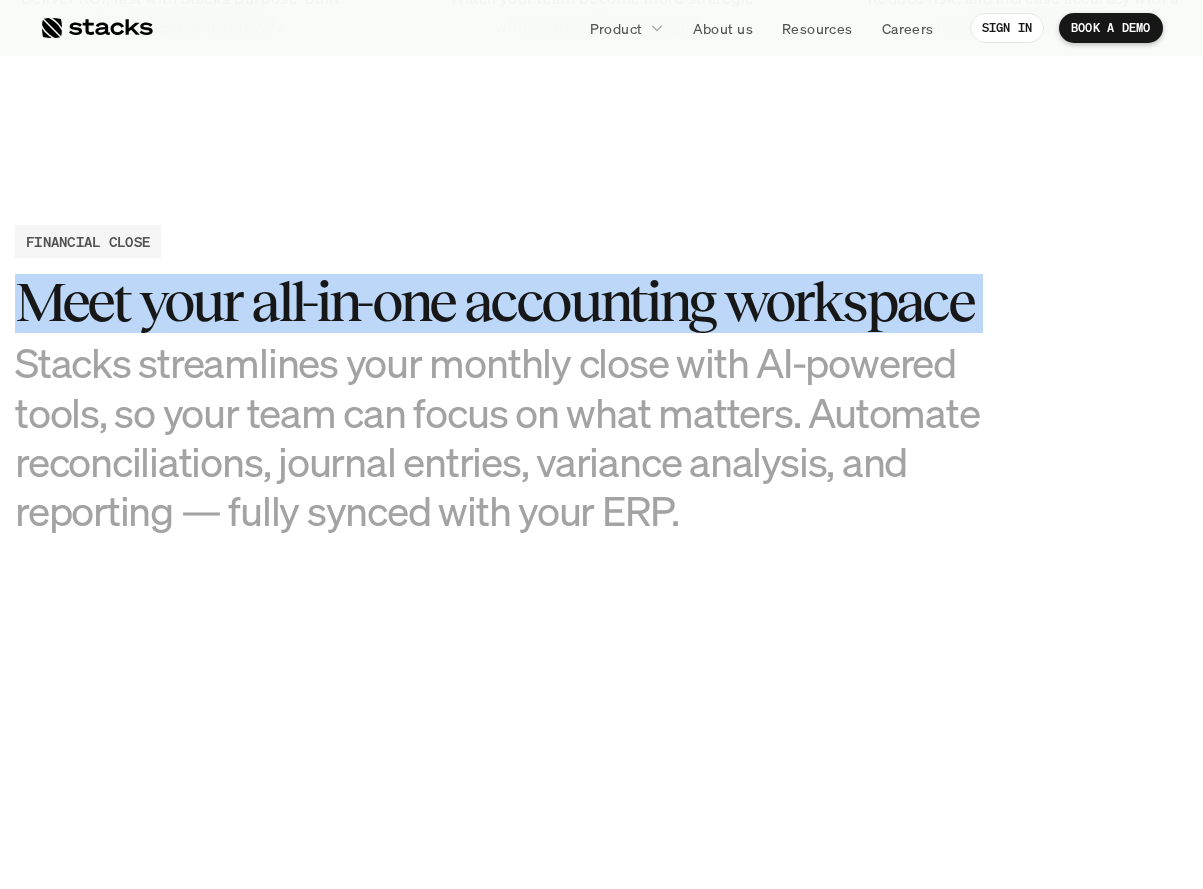 click on "Meet your all-in-one accounting workspace" at bounding box center [515, 302] 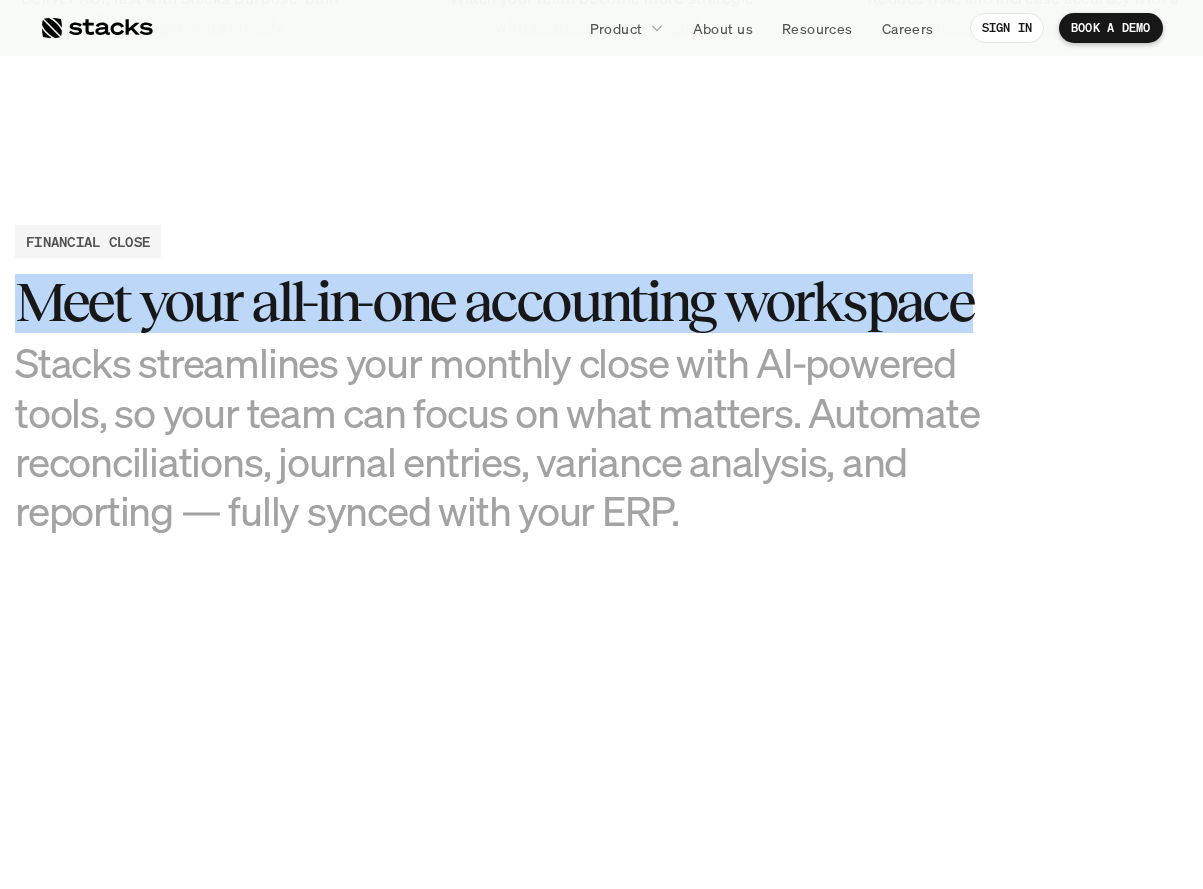 drag, startPoint x: 1055, startPoint y: 328, endPoint x: 17, endPoint y: 297, distance: 1038.4628 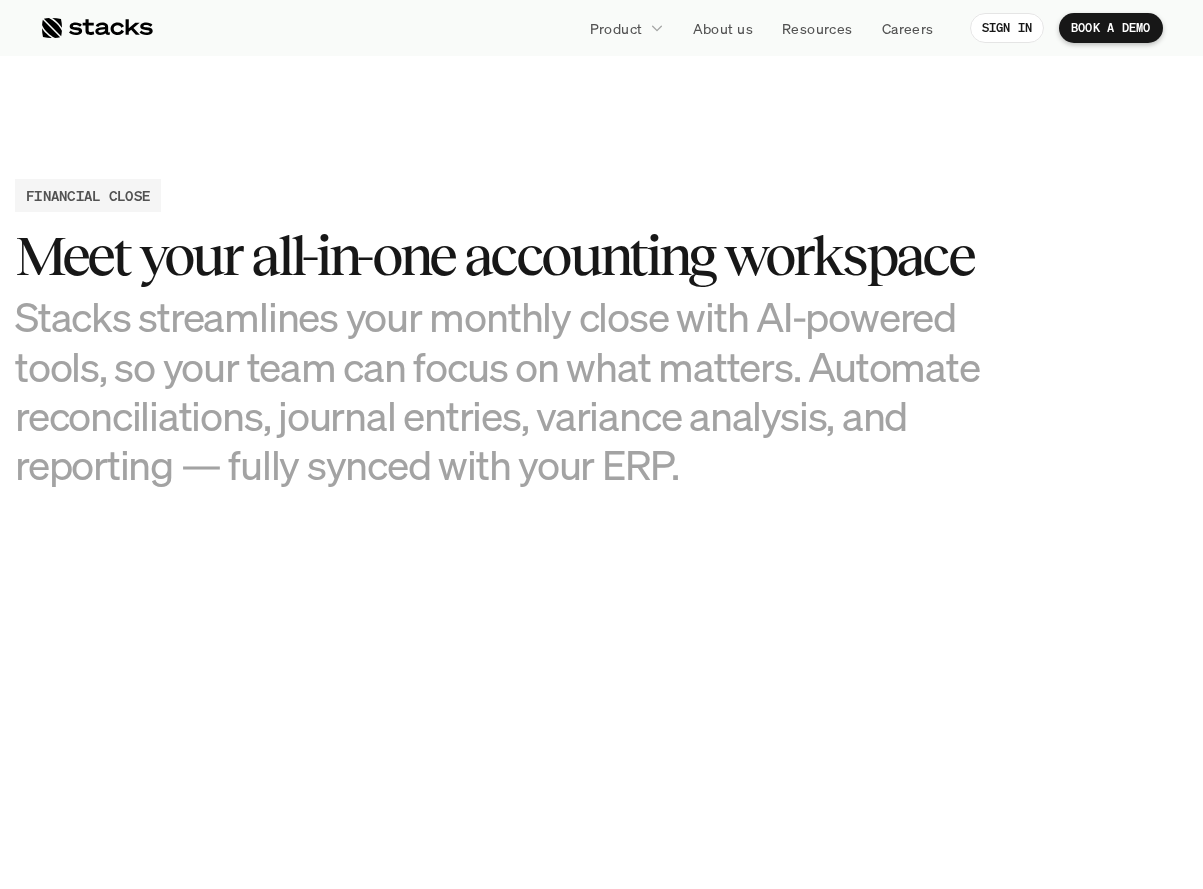 scroll, scrollTop: 1822, scrollLeft: 0, axis: vertical 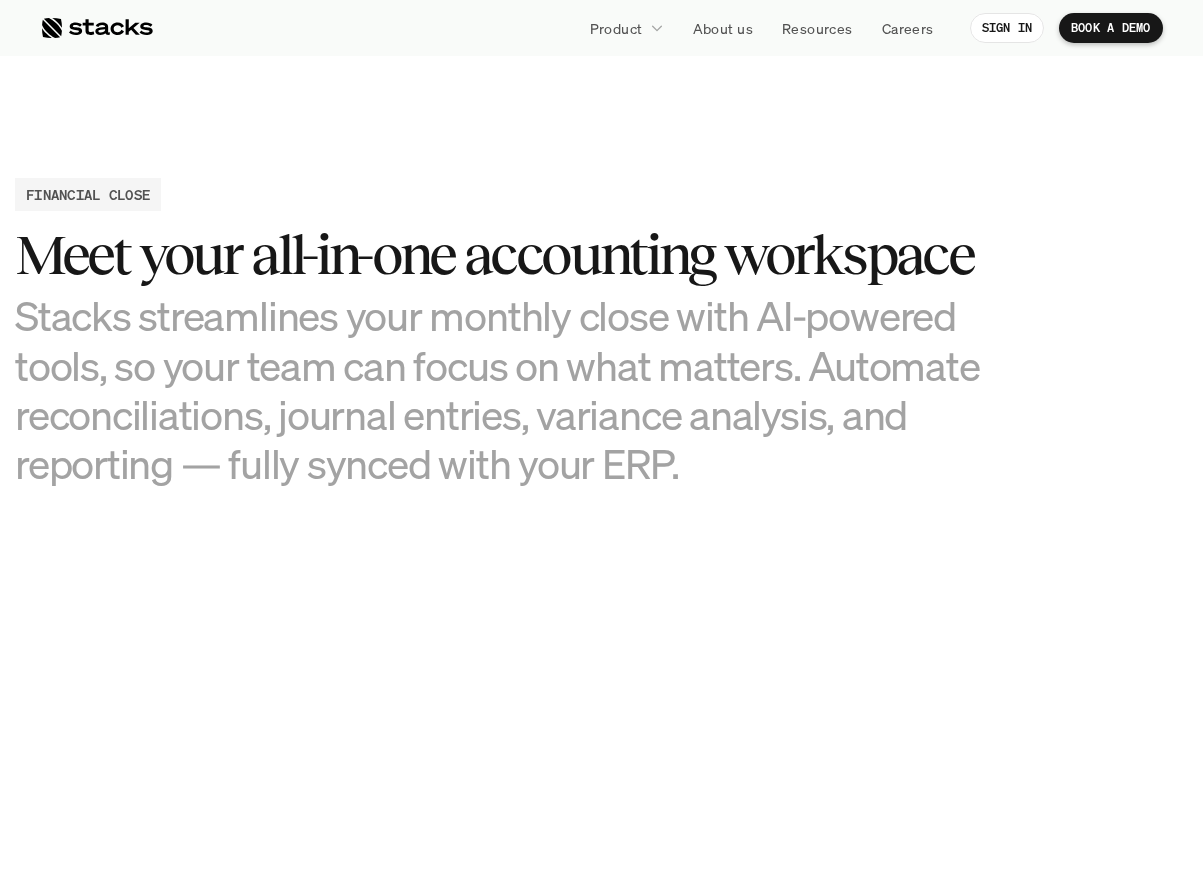 click on "Stacks streamlines your monthly close with AI-powered tools, so your team can focus on what matters. Automate reconciliations, journal entries, variance analysis, and reporting — fully synced with your ERP." at bounding box center [515, 389] 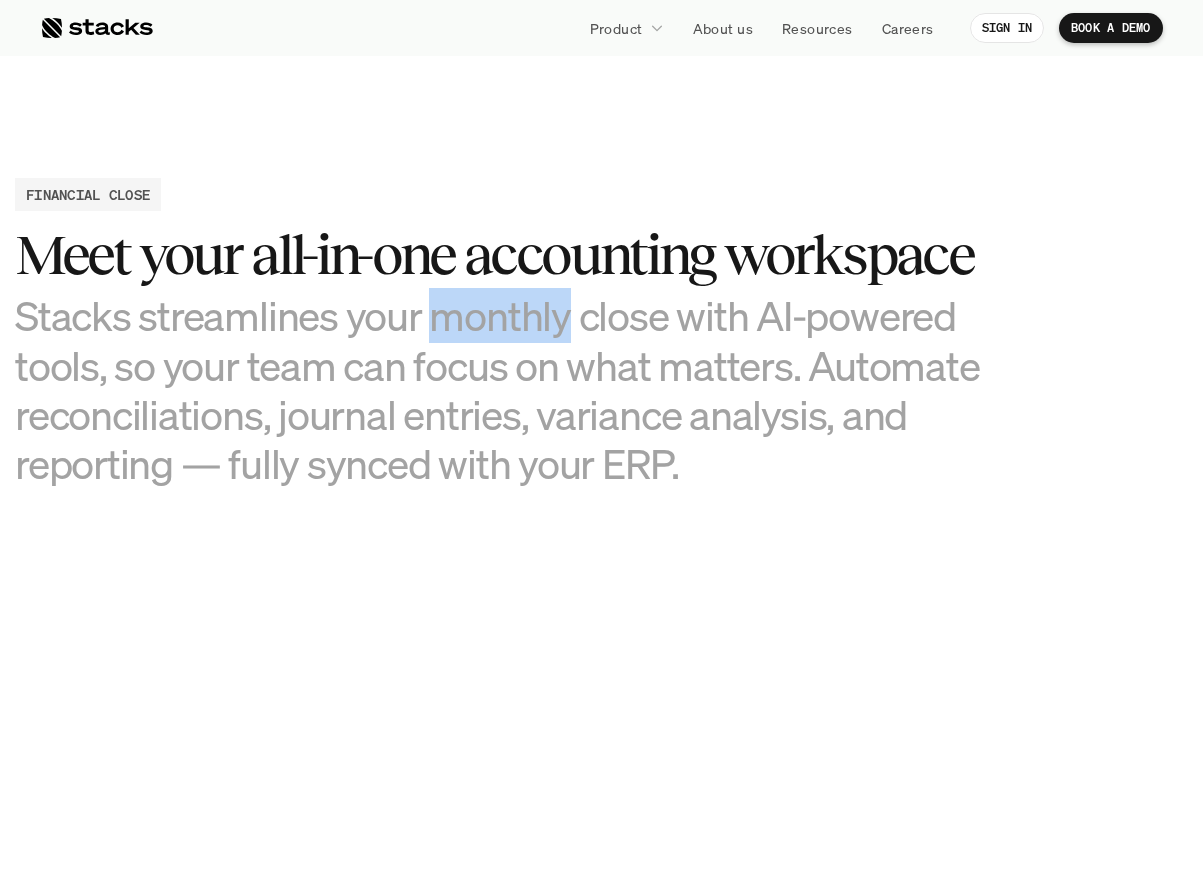 click on "Stacks streamlines your monthly close with AI-powered tools, so your team can focus on what matters. Automate reconciliations, journal entries, variance analysis, and reporting — fully synced with your ERP." at bounding box center [515, 389] 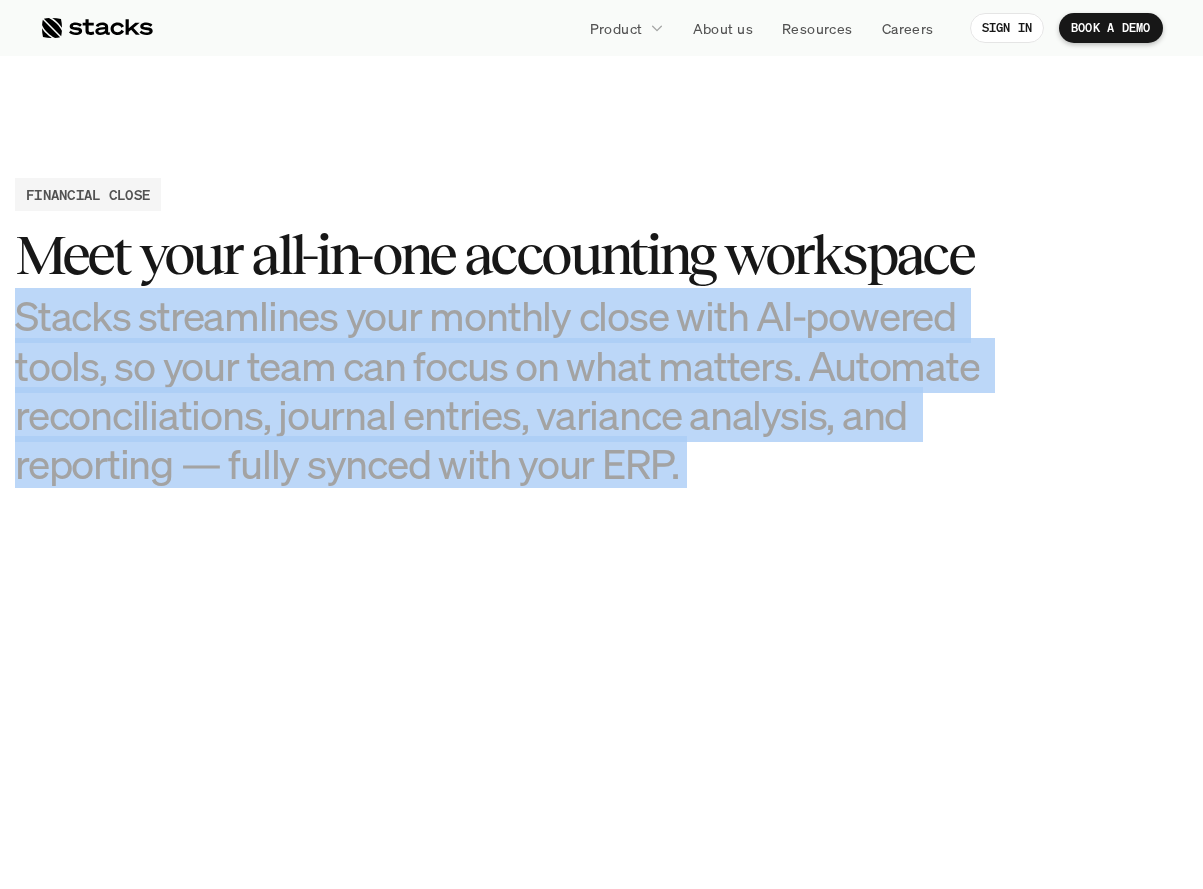 drag, startPoint x: 520, startPoint y: 311, endPoint x: 572, endPoint y: 320, distance: 52.773098 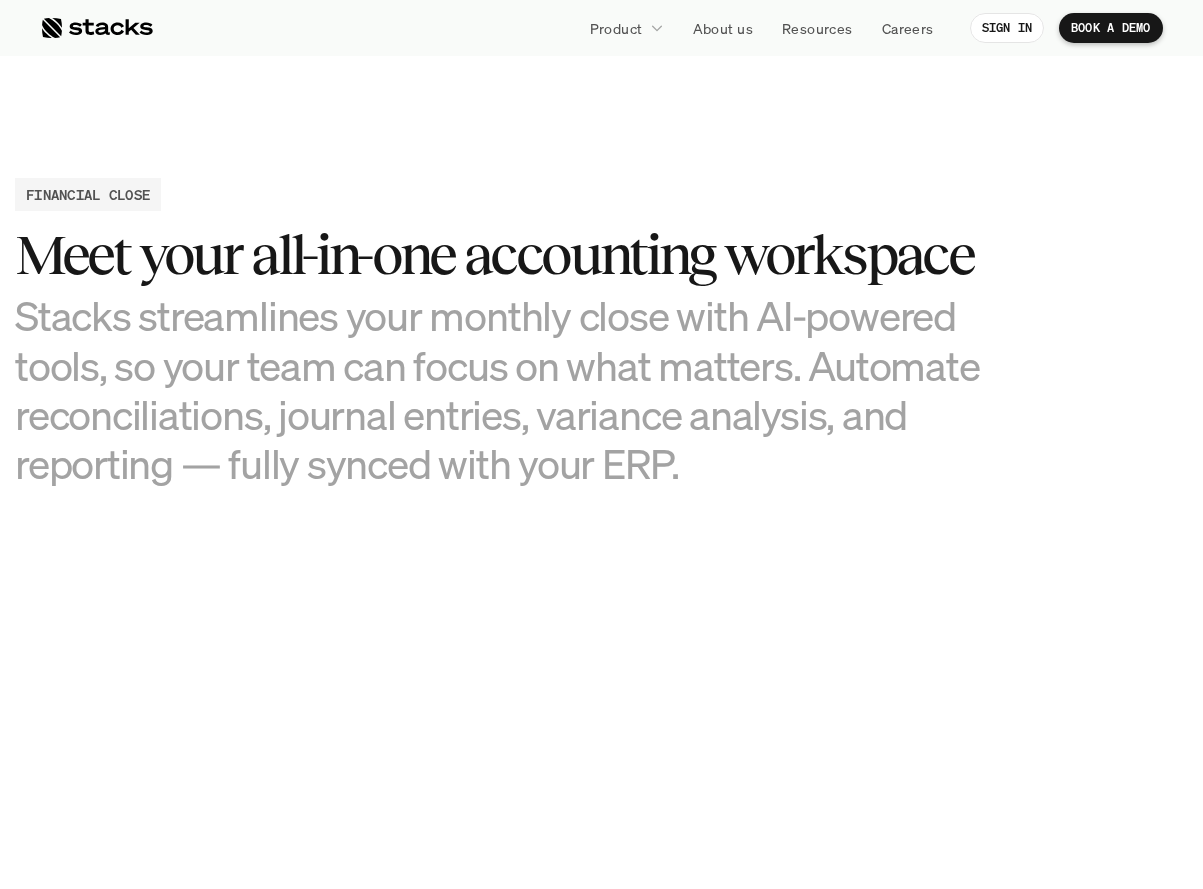 click on "Stacks streamlines your monthly close with AI-powered tools, so your team can focus on what matters. Automate reconciliations, journal entries, variance analysis, and reporting — fully synced with your ERP." at bounding box center (515, 389) 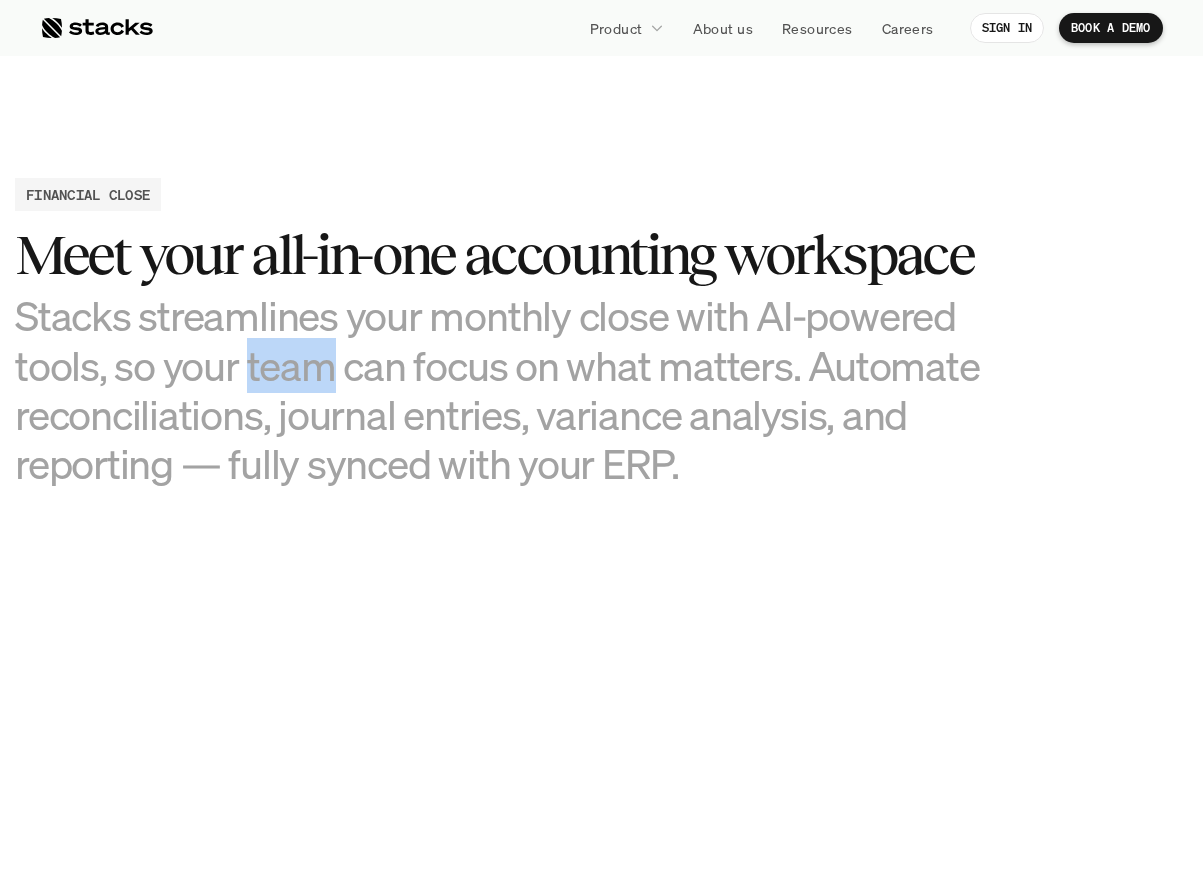click on "Stacks streamlines your monthly close with AI-powered tools, so your team can focus on what matters. Automate reconciliations, journal entries, variance analysis, and reporting — fully synced with your ERP." at bounding box center (515, 389) 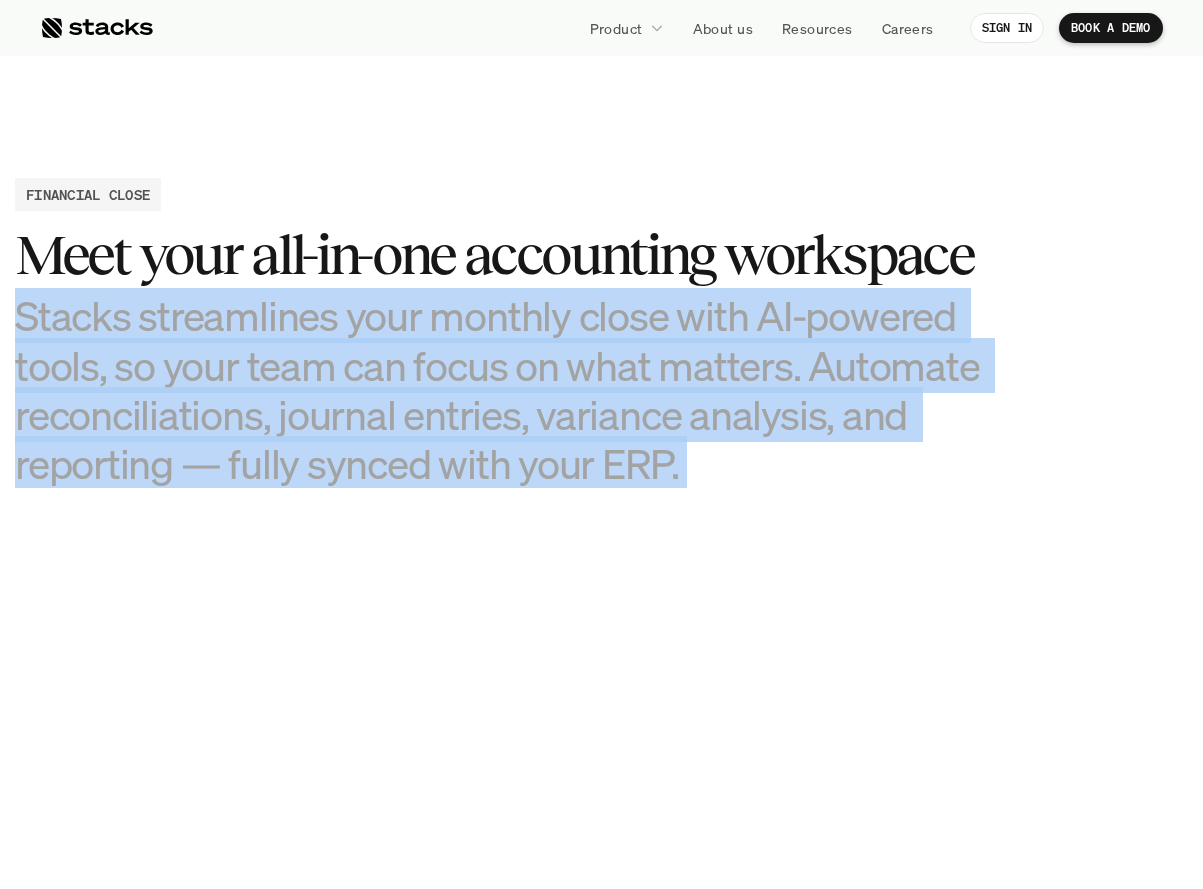click on "Stacks streamlines your monthly close with AI-powered tools, so your team can focus on what matters. Automate reconciliations, journal entries, variance analysis, and reporting — fully synced with your ERP." at bounding box center [515, 389] 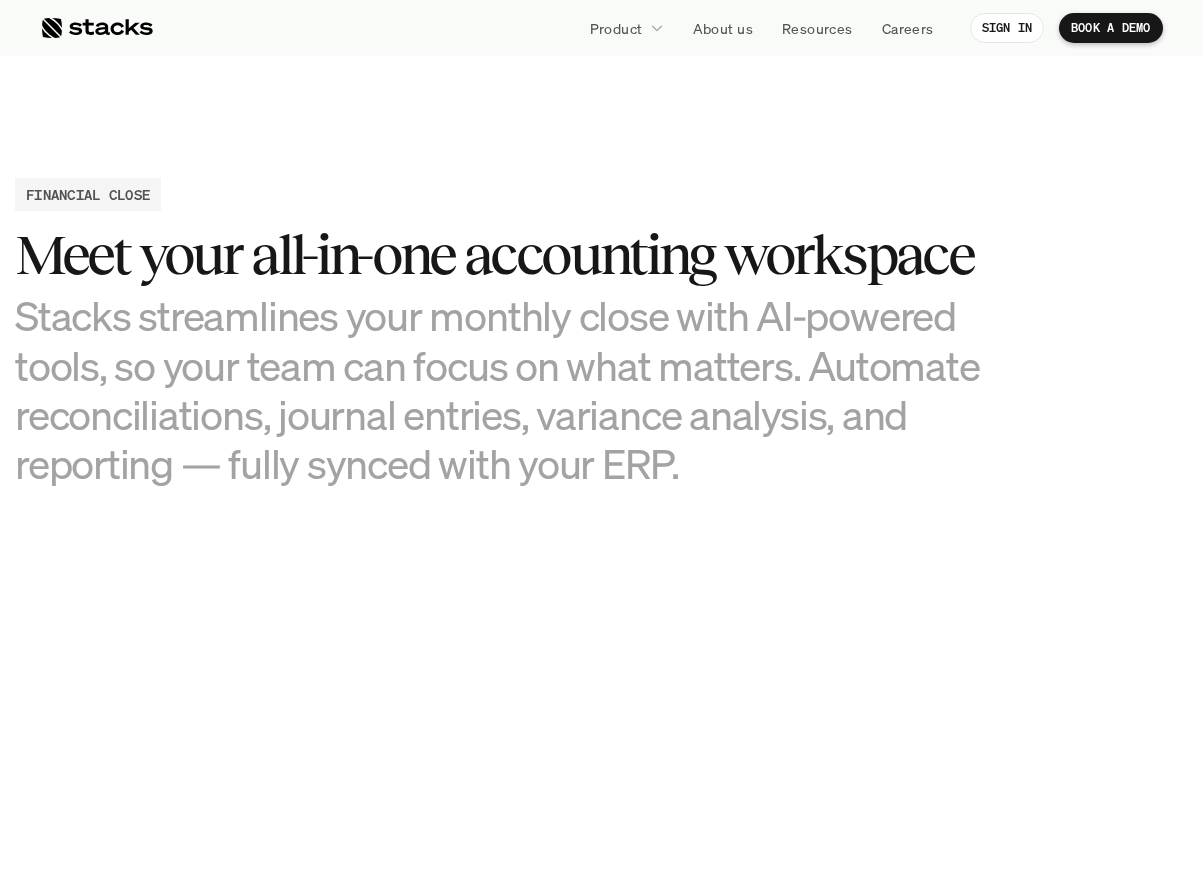 click on "Stacks streamlines your monthly close with AI-powered tools, so your team can focus on what matters. Automate reconciliations, journal entries, variance analysis, and reporting — fully synced with your ERP." at bounding box center [515, 389] 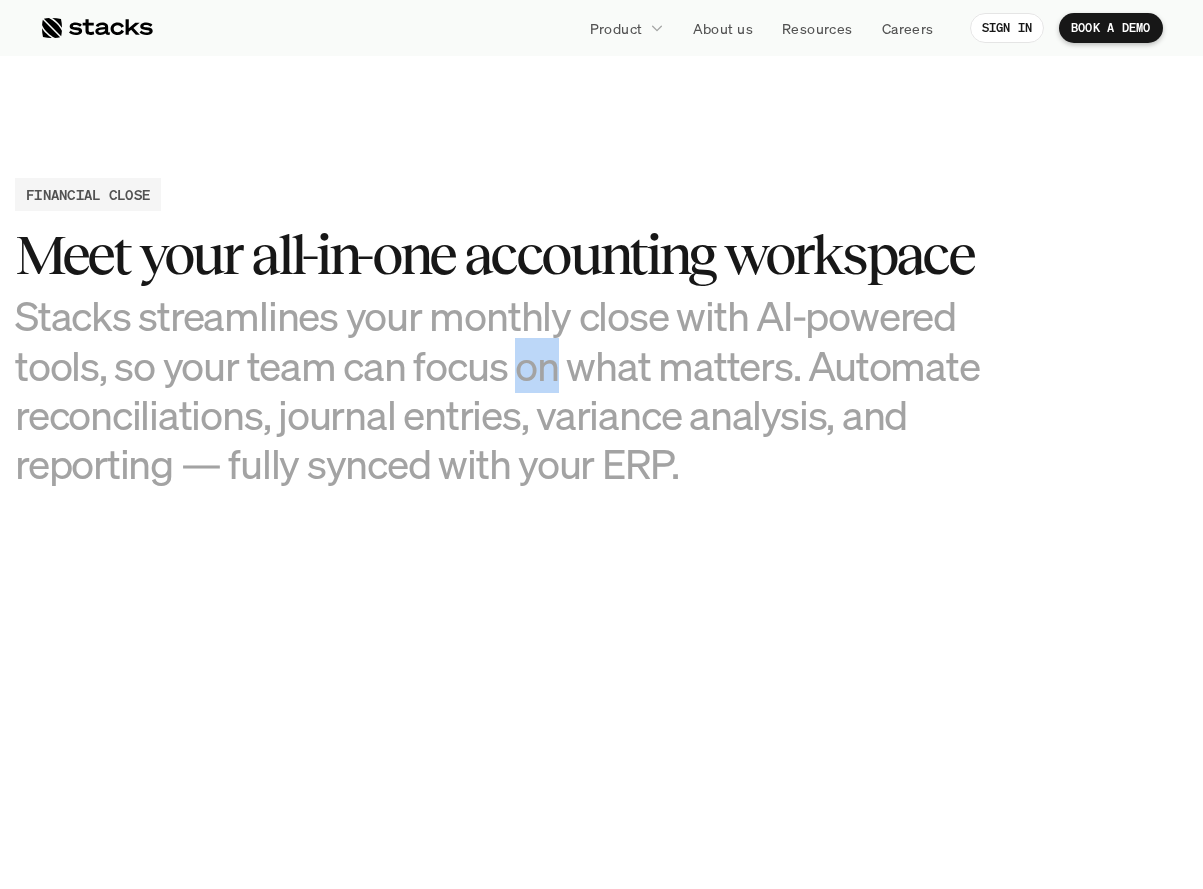 click on "Stacks streamlines your monthly close with AI-powered tools, so your team can focus on what matters. Automate reconciliations, journal entries, variance analysis, and reporting — fully synced with your ERP." at bounding box center [515, 389] 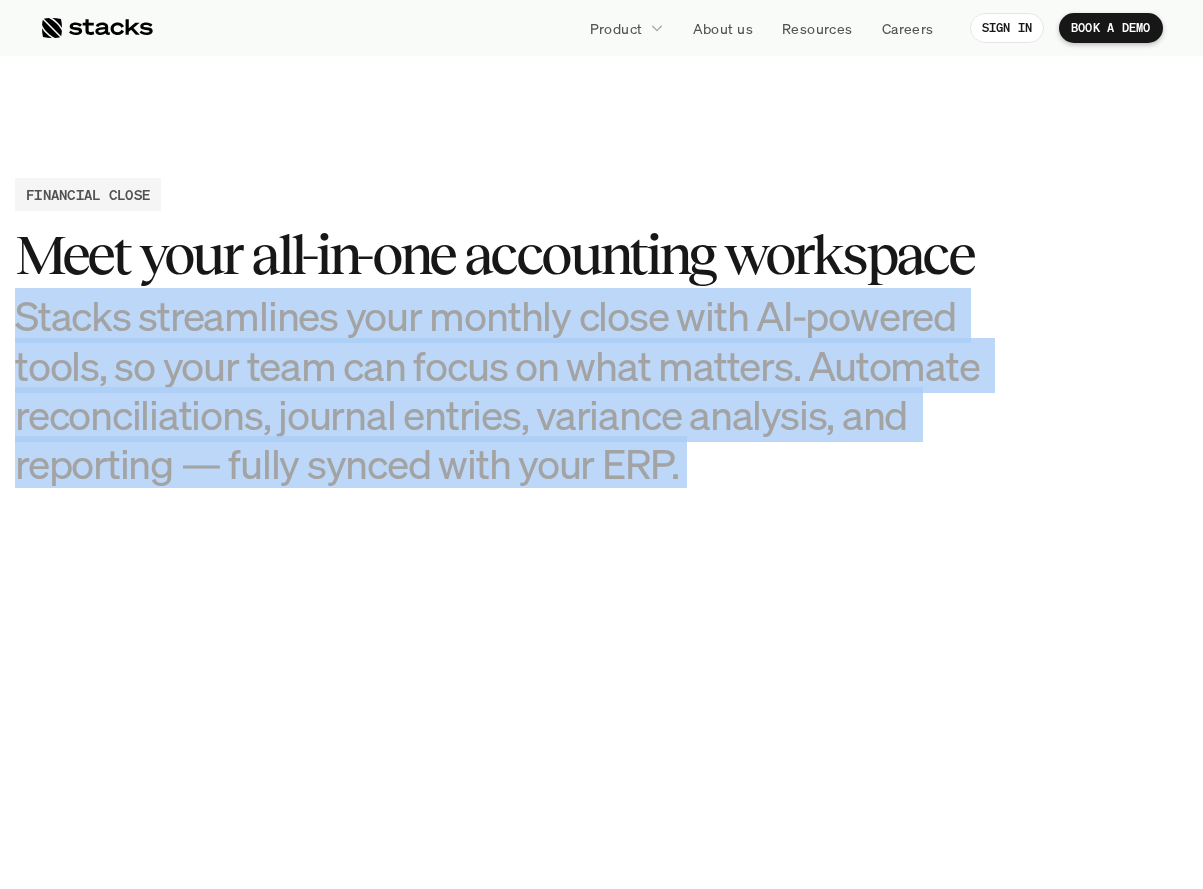 click on "Stacks streamlines your monthly close with AI-powered tools, so your team can focus on what matters. Automate reconciliations, journal entries, variance analysis, and reporting — fully synced with your ERP." at bounding box center [515, 389] 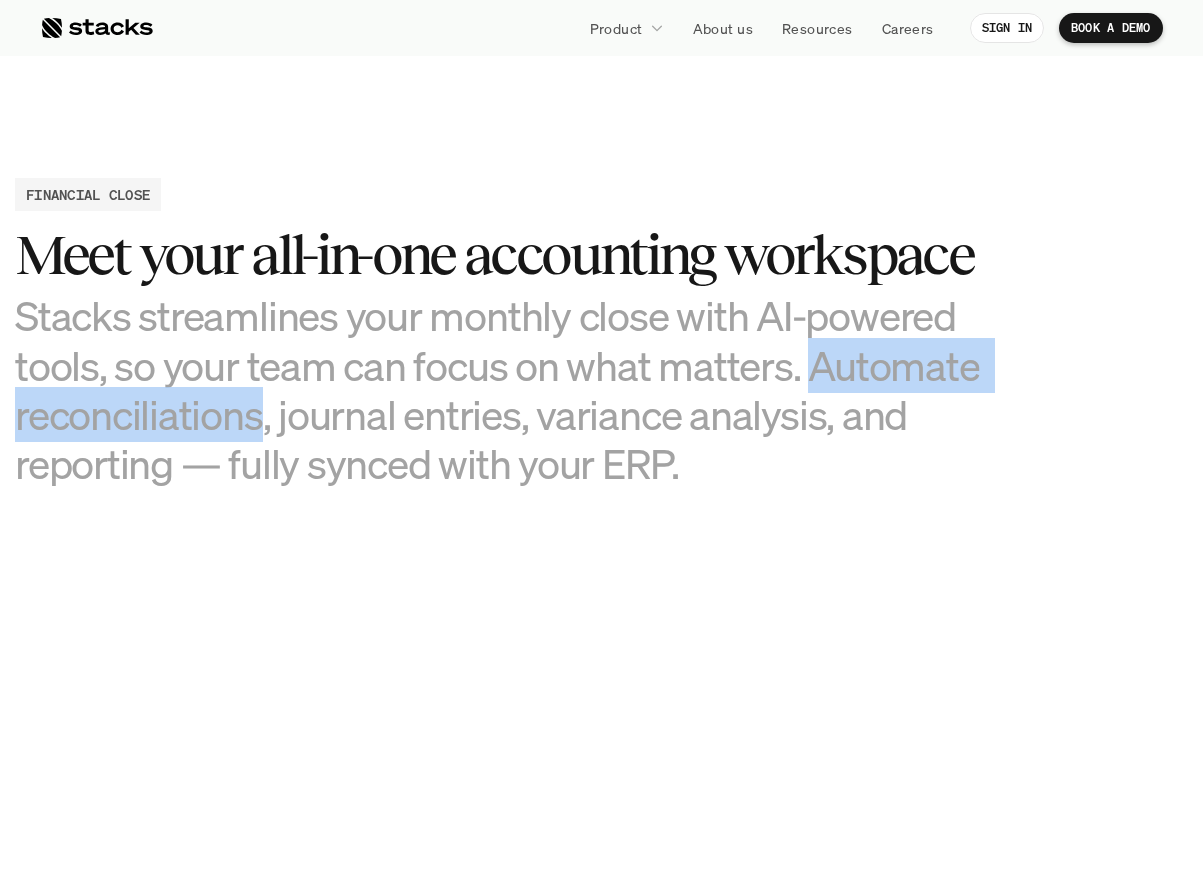 drag, startPoint x: 806, startPoint y: 367, endPoint x: 259, endPoint y: 412, distance: 548.8479 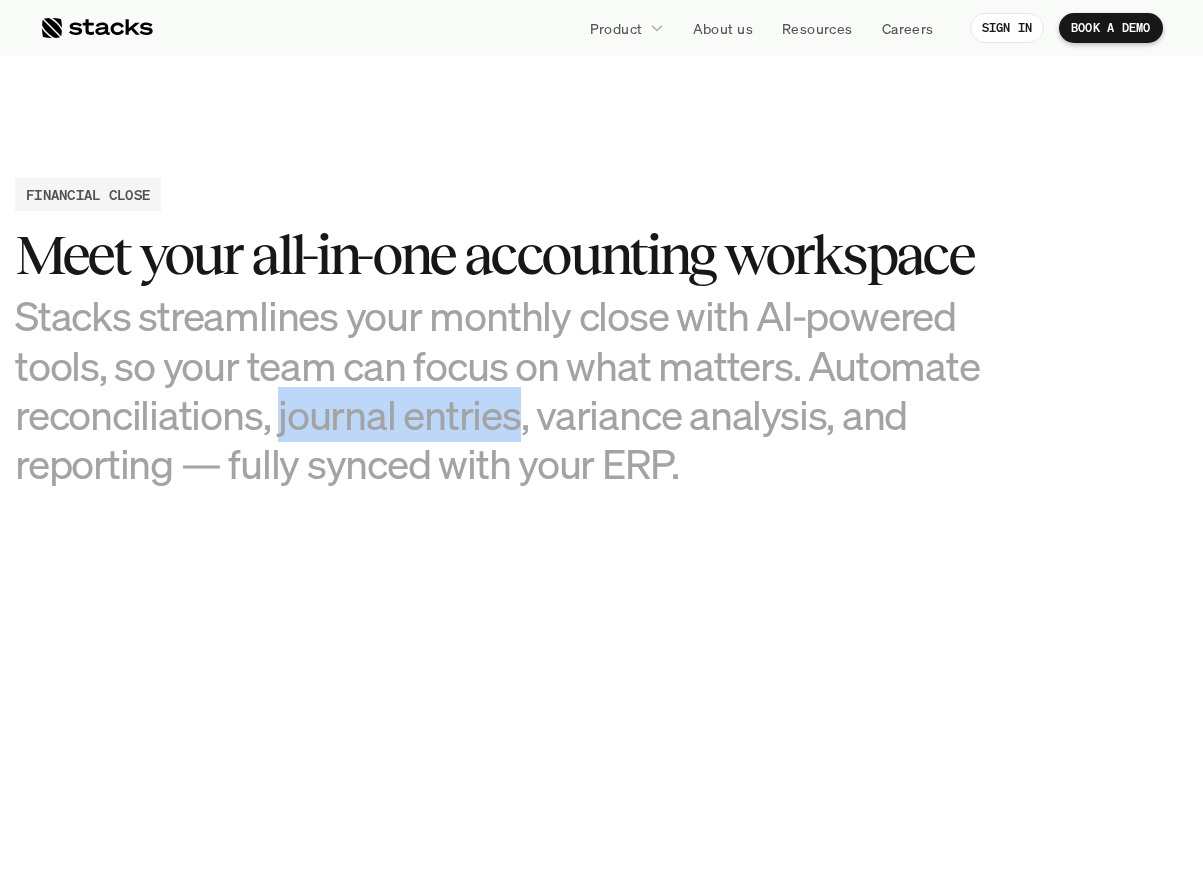 drag, startPoint x: 281, startPoint y: 412, endPoint x: 515, endPoint y: 422, distance: 234.21358 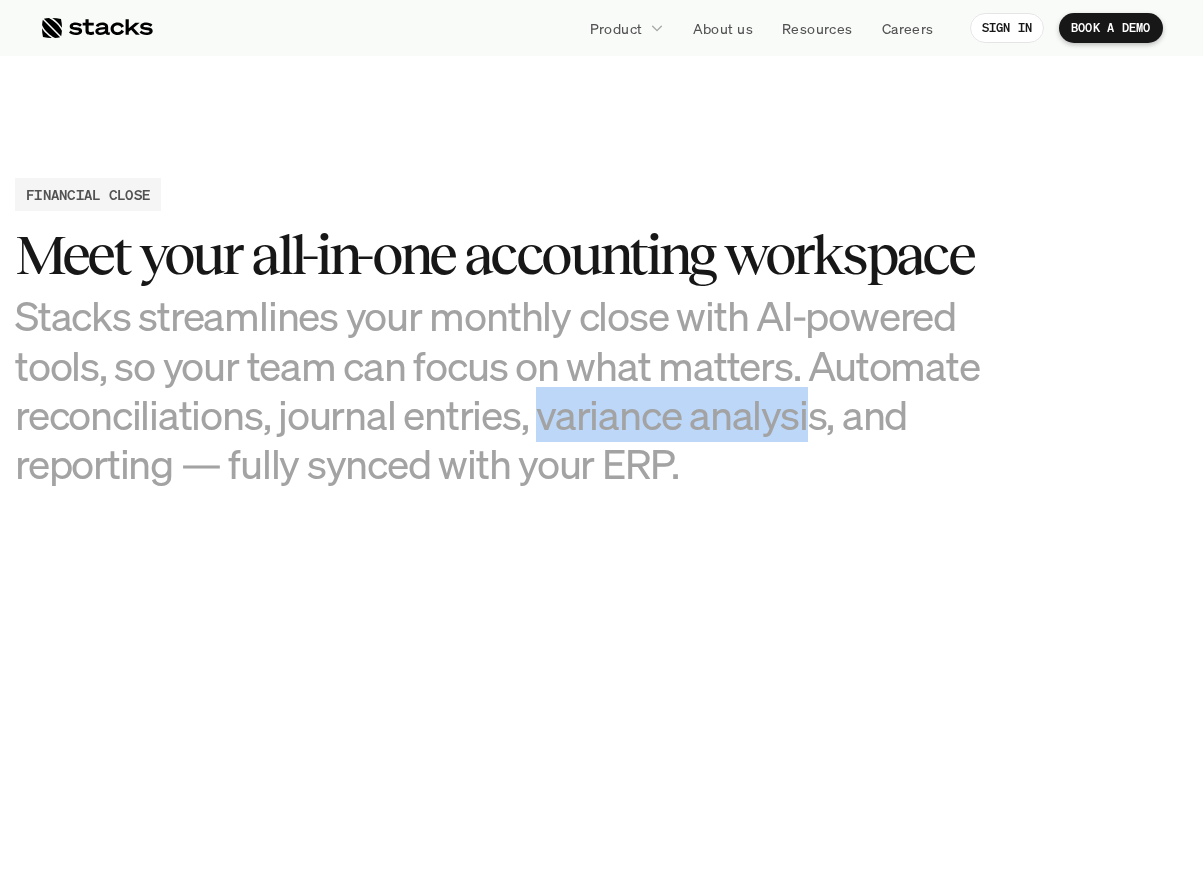 drag, startPoint x: 542, startPoint y: 412, endPoint x: 814, endPoint y: 420, distance: 272.1176 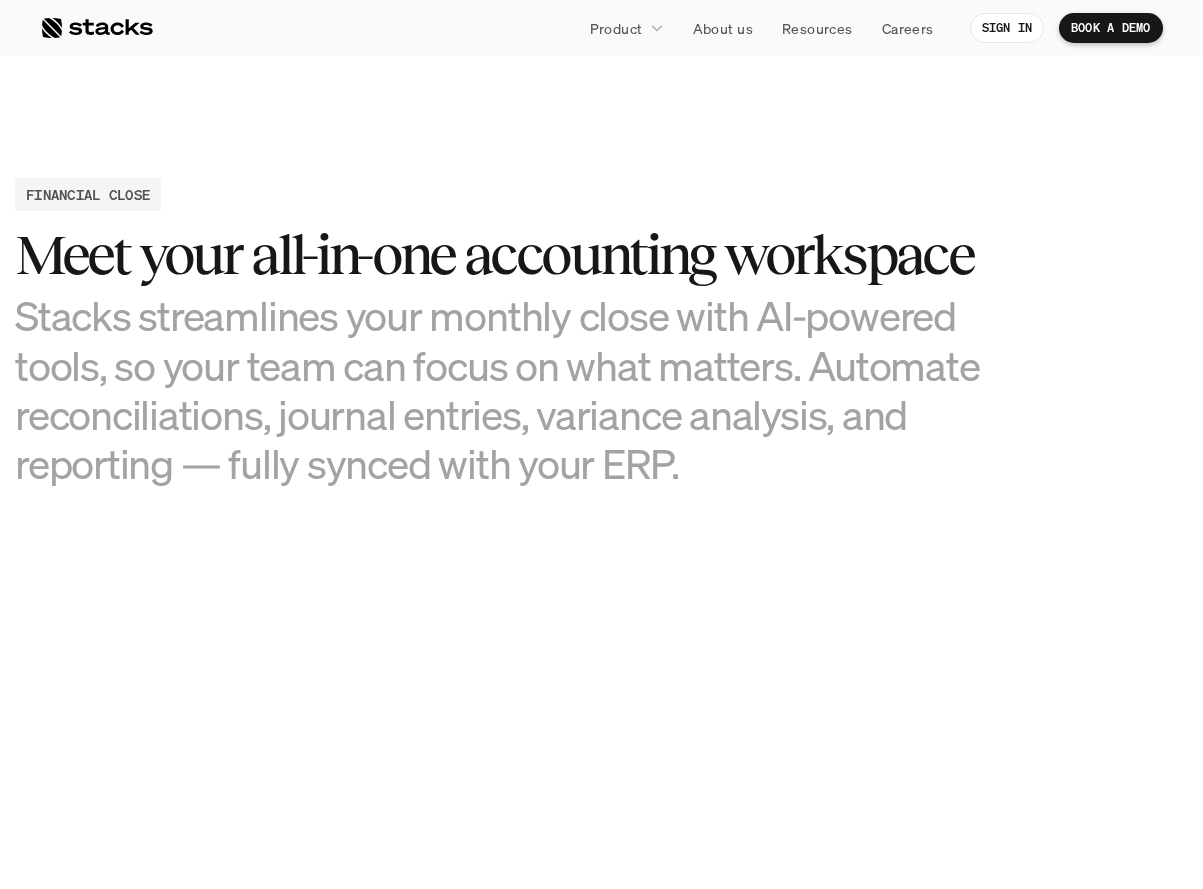 click on "Stacks streamlines your monthly close with AI-powered tools, so your team can focus on what matters. Automate reconciliations, journal entries, variance analysis, and reporting — fully synced with your ERP." at bounding box center (515, 389) 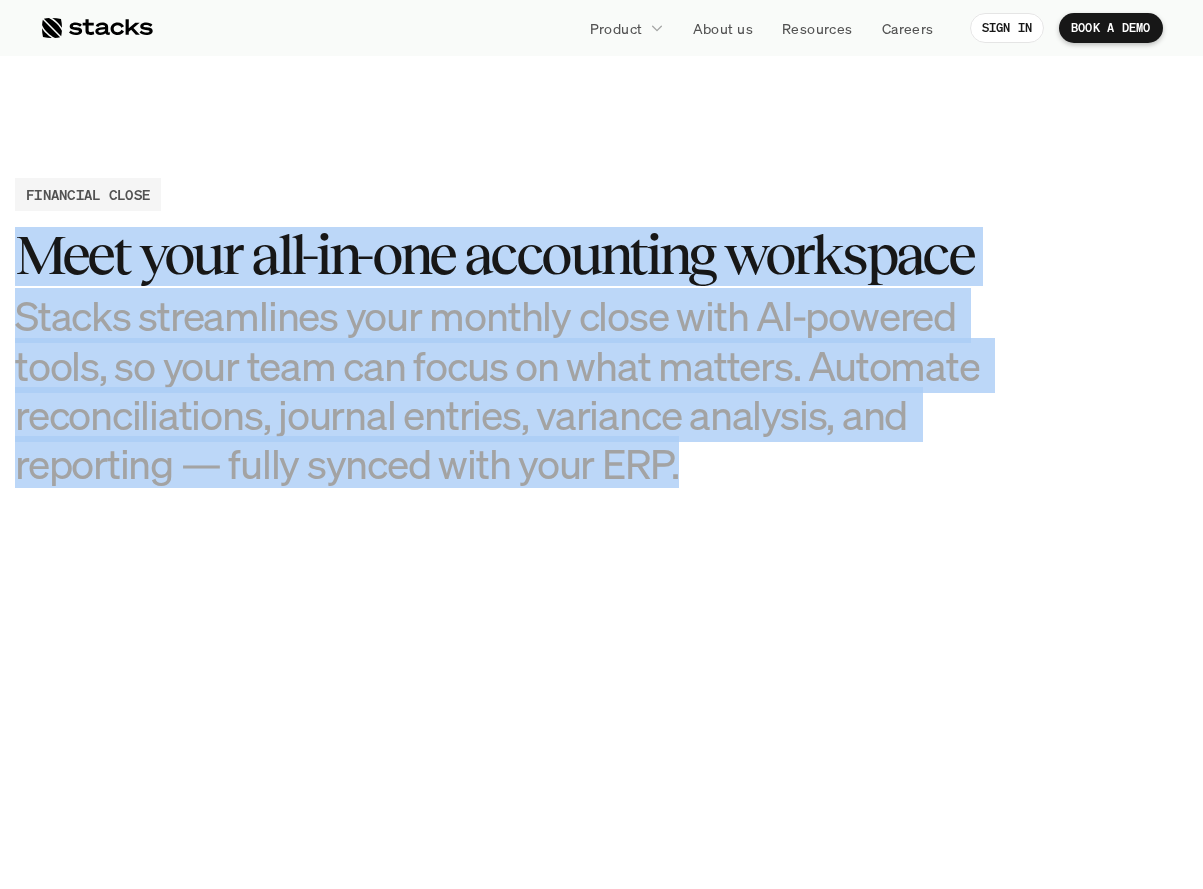drag, startPoint x: 704, startPoint y: 469, endPoint x: 9, endPoint y: 270, distance: 722.9288 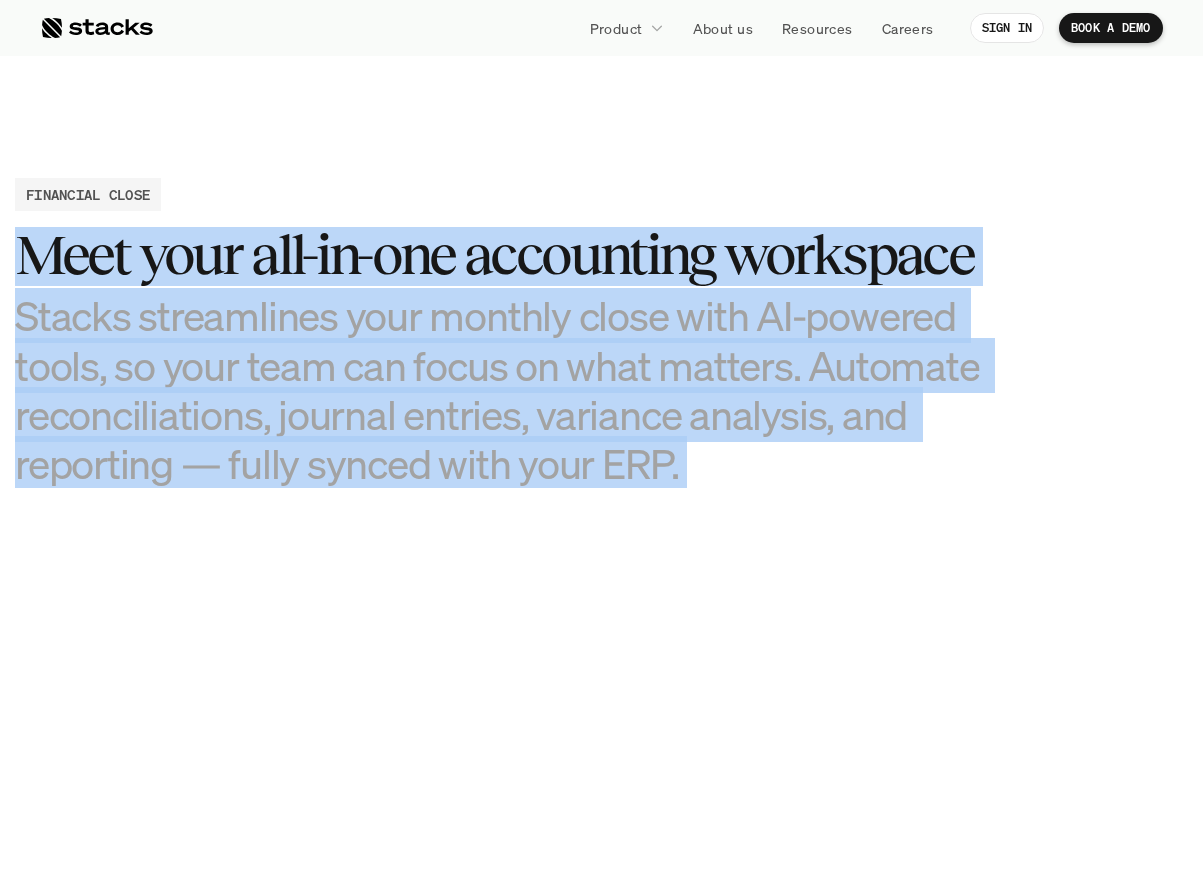 drag, startPoint x: 199, startPoint y: 310, endPoint x: 870, endPoint y: 486, distance: 693.69806 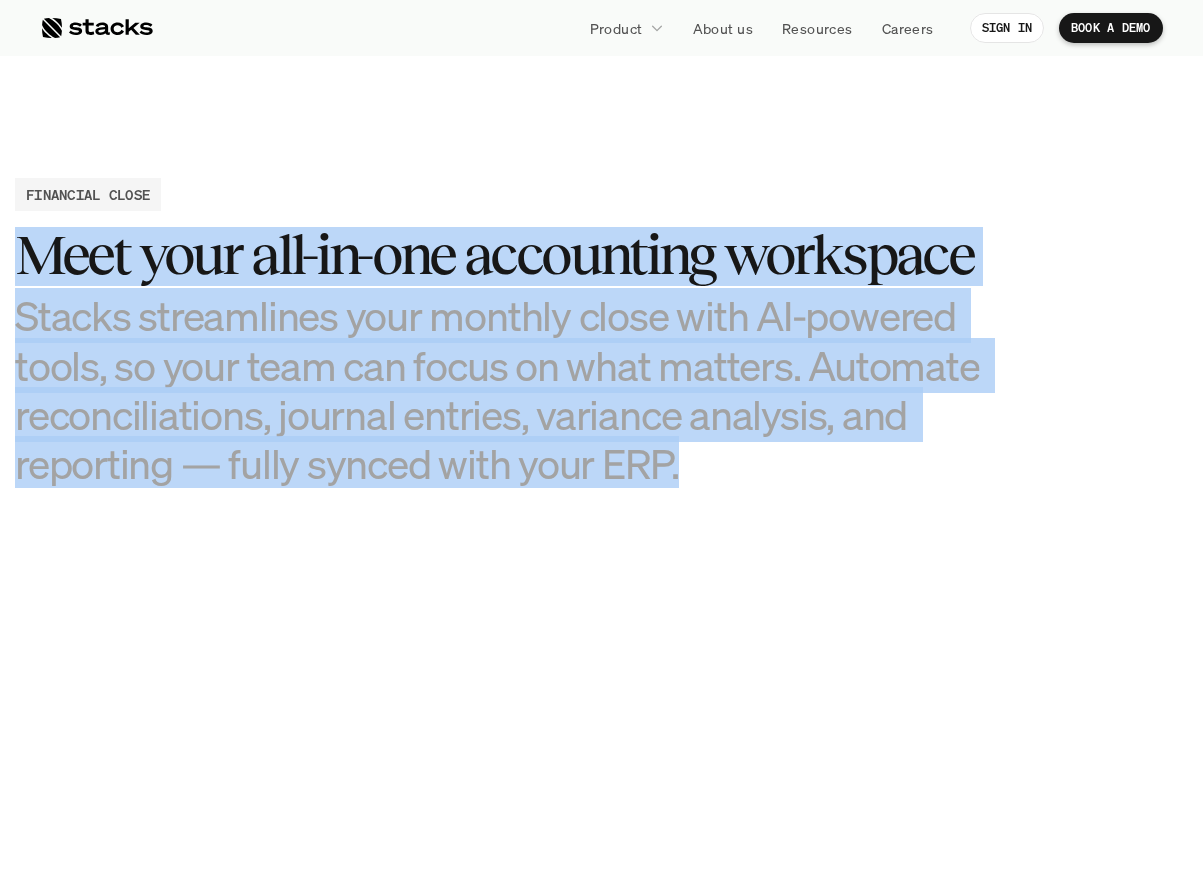 drag, startPoint x: 602, startPoint y: 481, endPoint x: 15, endPoint y: 255, distance: 629.0032 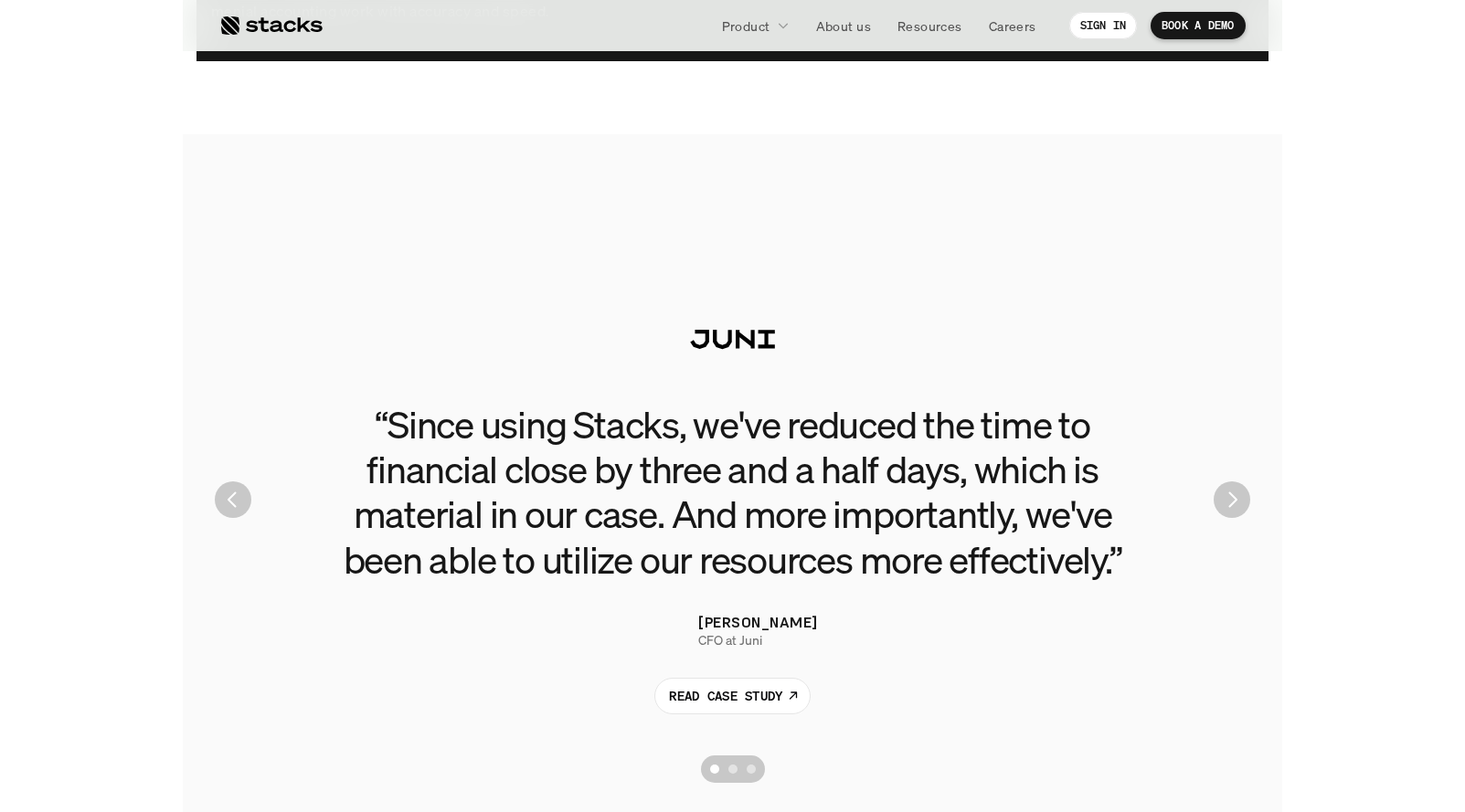 scroll, scrollTop: 3902, scrollLeft: 0, axis: vertical 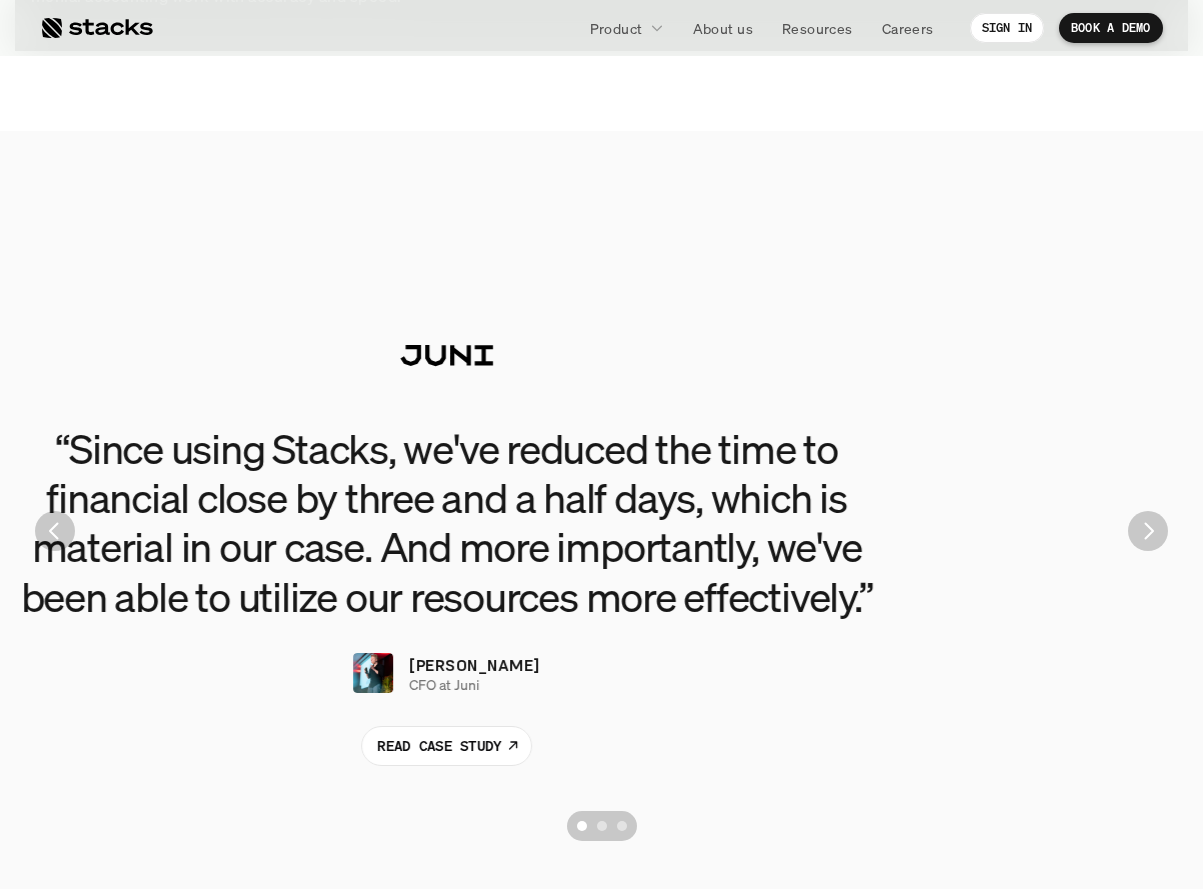 drag, startPoint x: 836, startPoint y: 477, endPoint x: 680, endPoint y: 479, distance: 156.01282 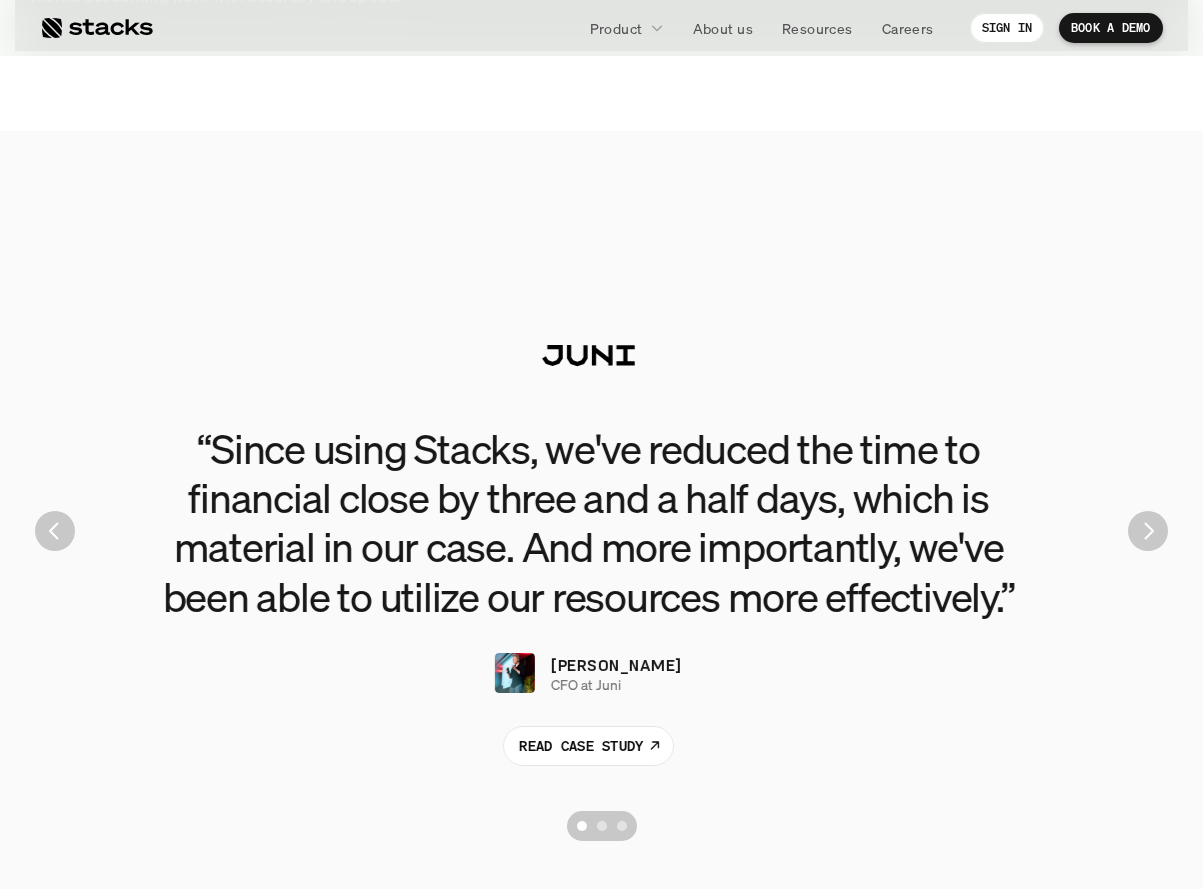 drag, startPoint x: 902, startPoint y: 479, endPoint x: 484, endPoint y: 487, distance: 418.07654 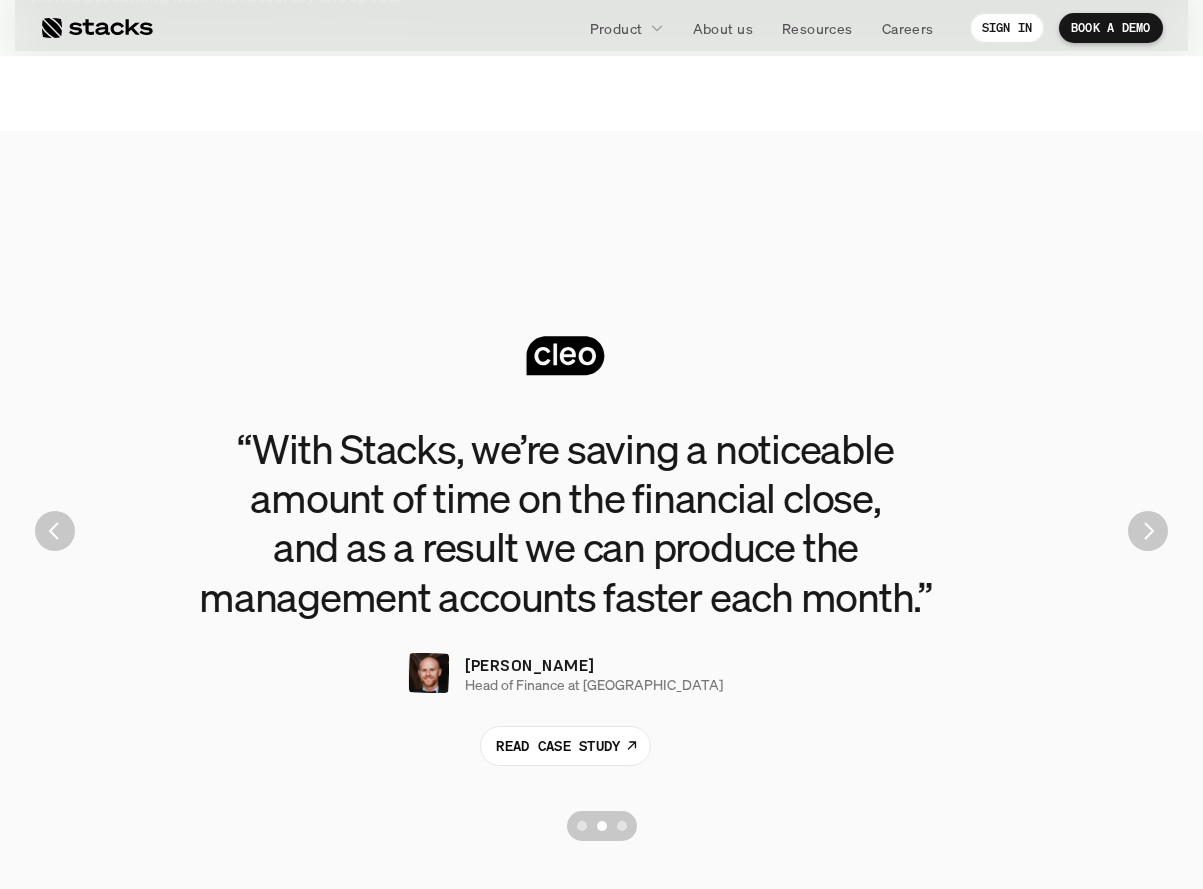 drag, startPoint x: 592, startPoint y: 366, endPoint x: 445, endPoint y: 380, distance: 147.66516 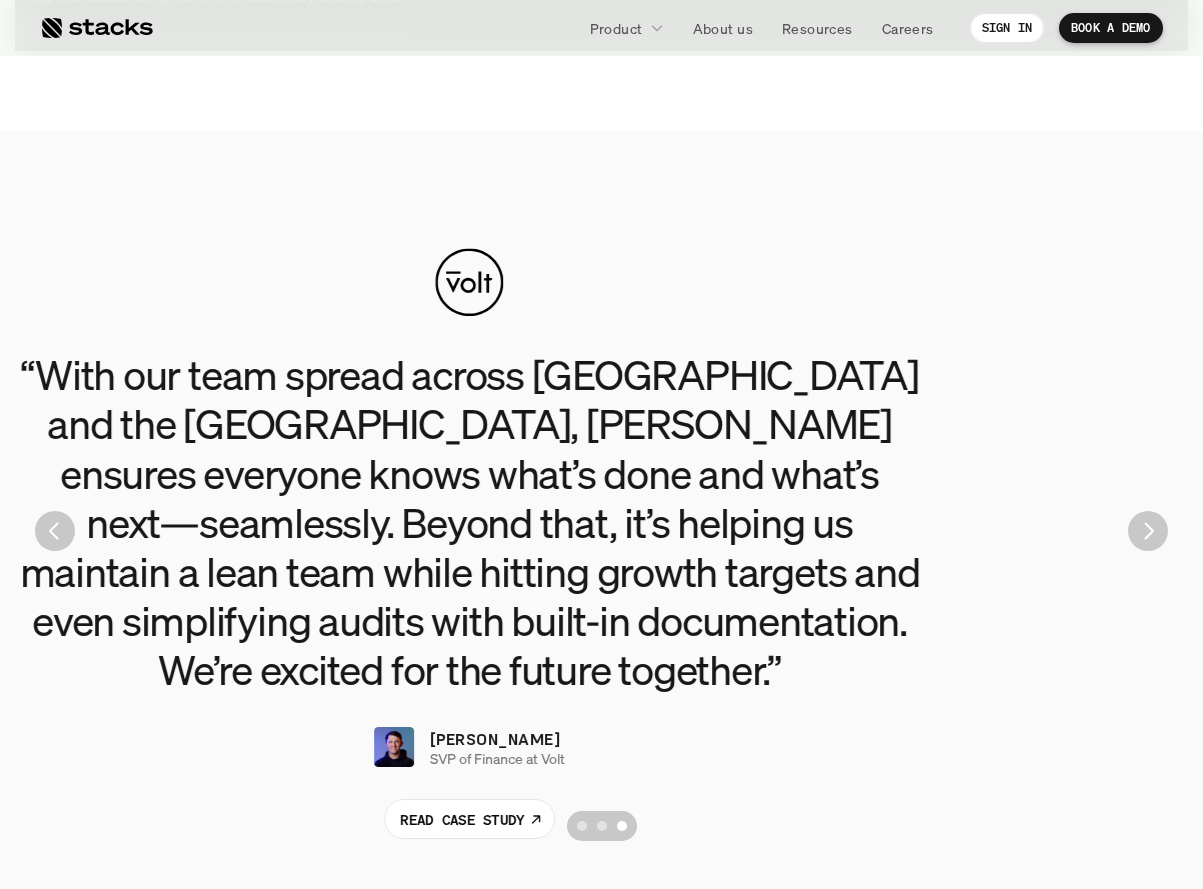 drag, startPoint x: 834, startPoint y: 397, endPoint x: 637, endPoint y: 399, distance: 197.01015 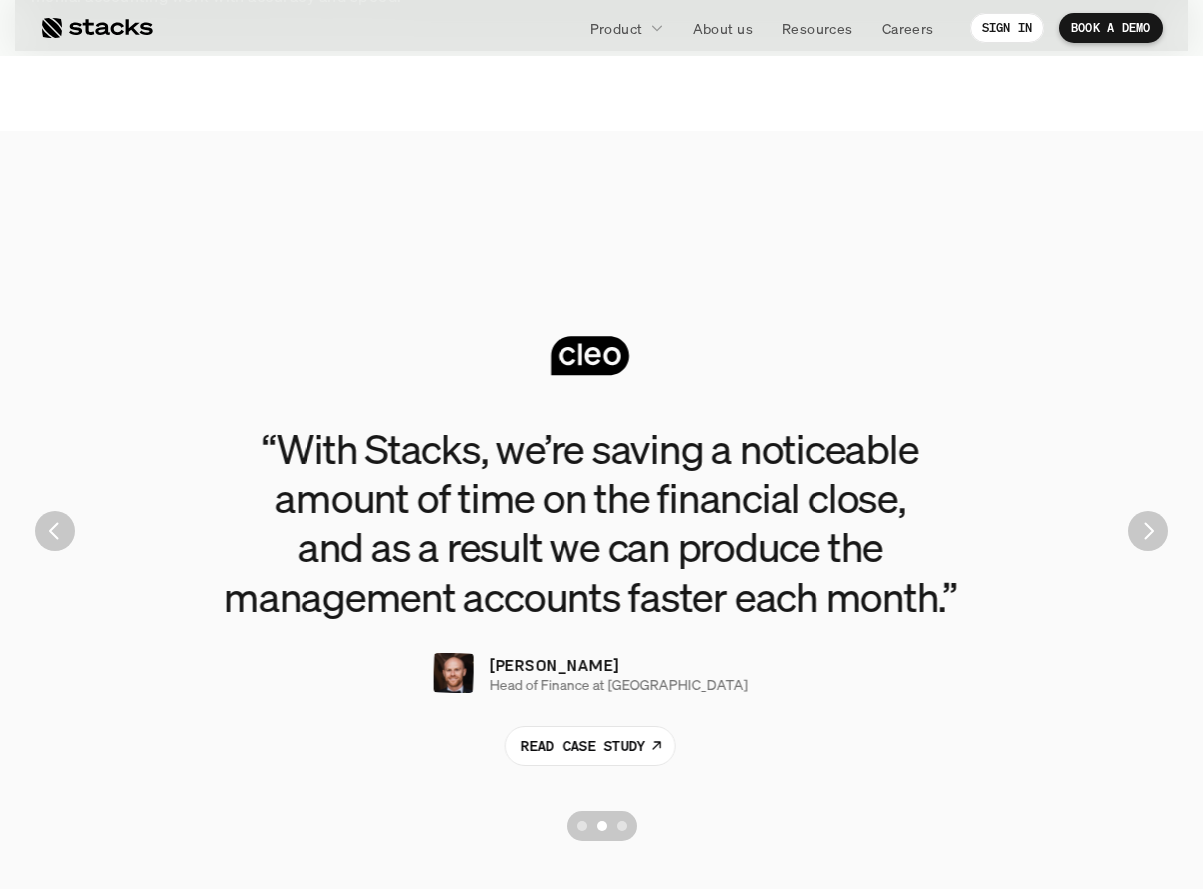 drag, startPoint x: 535, startPoint y: 407, endPoint x: 177, endPoint y: 417, distance: 358.13965 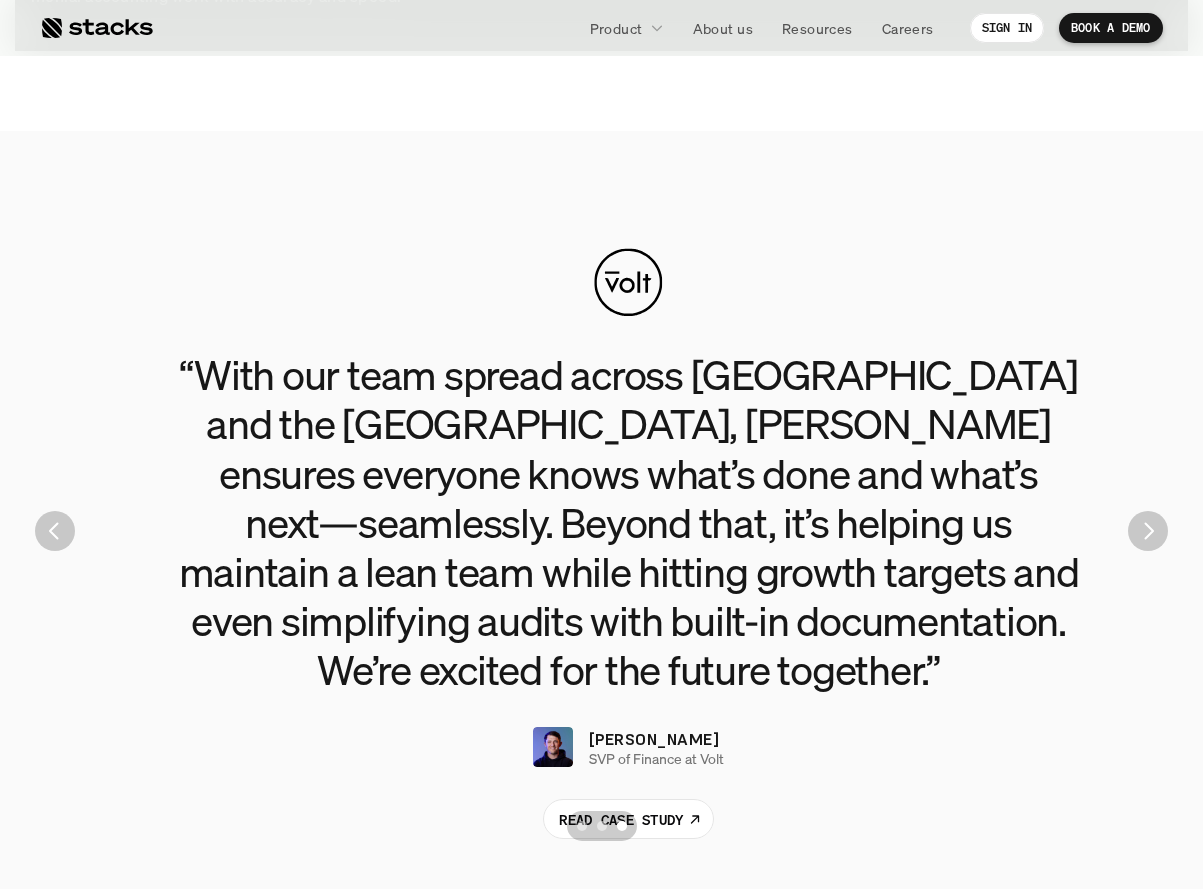 click on "“With our team spread across [GEOGRAPHIC_DATA] and the [GEOGRAPHIC_DATA], [PERSON_NAME] ensures everyone knows what’s done and what’s next—seamlessly. Beyond that, it’s helping us maintain a lean team while hitting growth targets and even simplifying audits with built-in documentation. We’re excited for the future together.”" at bounding box center [628, 522] 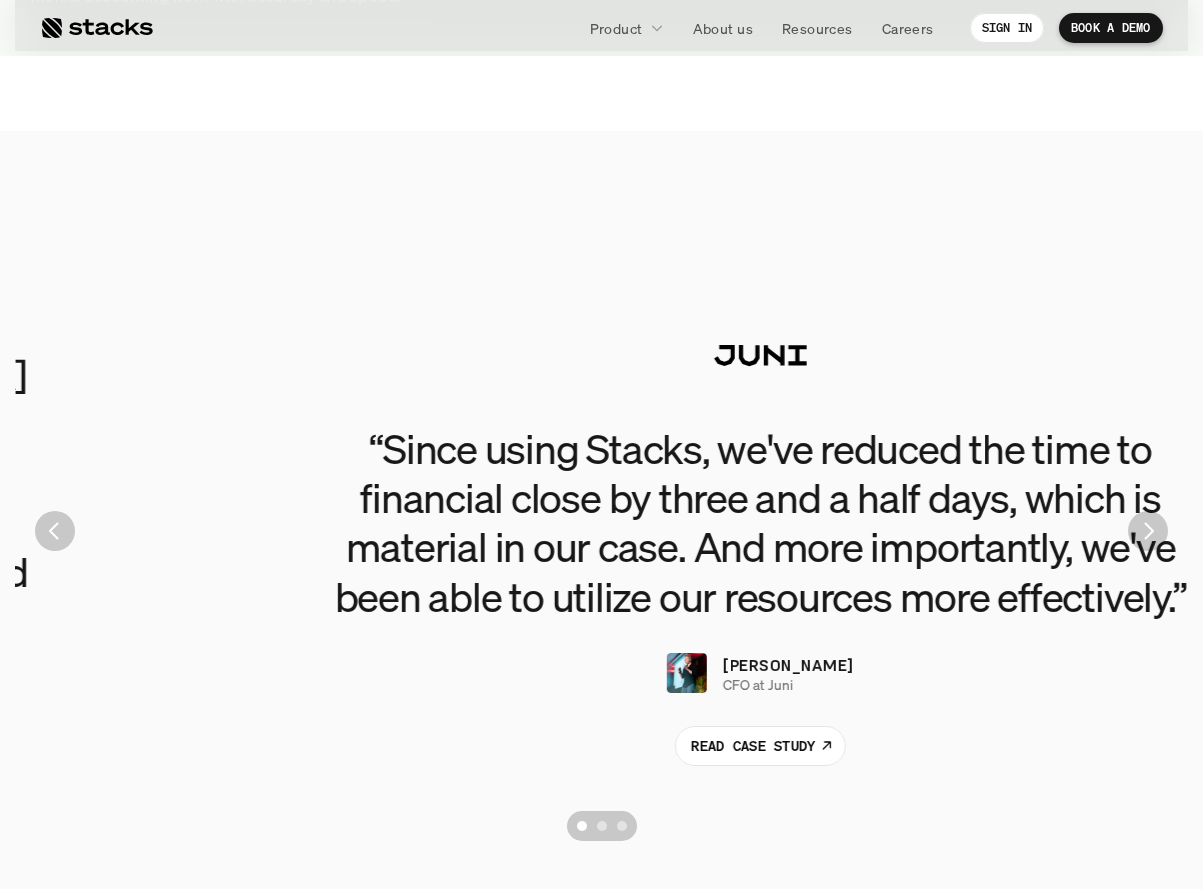 drag, startPoint x: 773, startPoint y: 432, endPoint x: 706, endPoint y: 433, distance: 67.00746 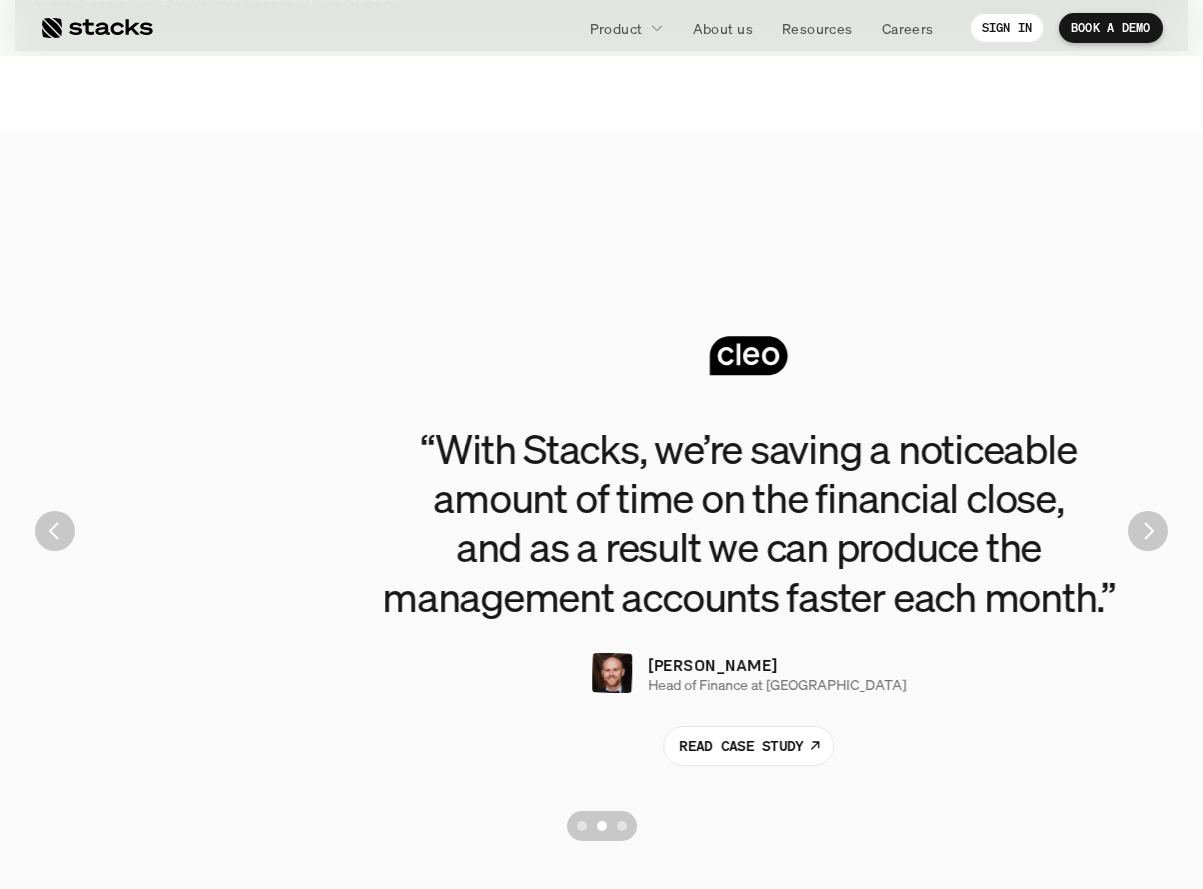 drag, startPoint x: 706, startPoint y: 433, endPoint x: 638, endPoint y: 436, distance: 68.06615 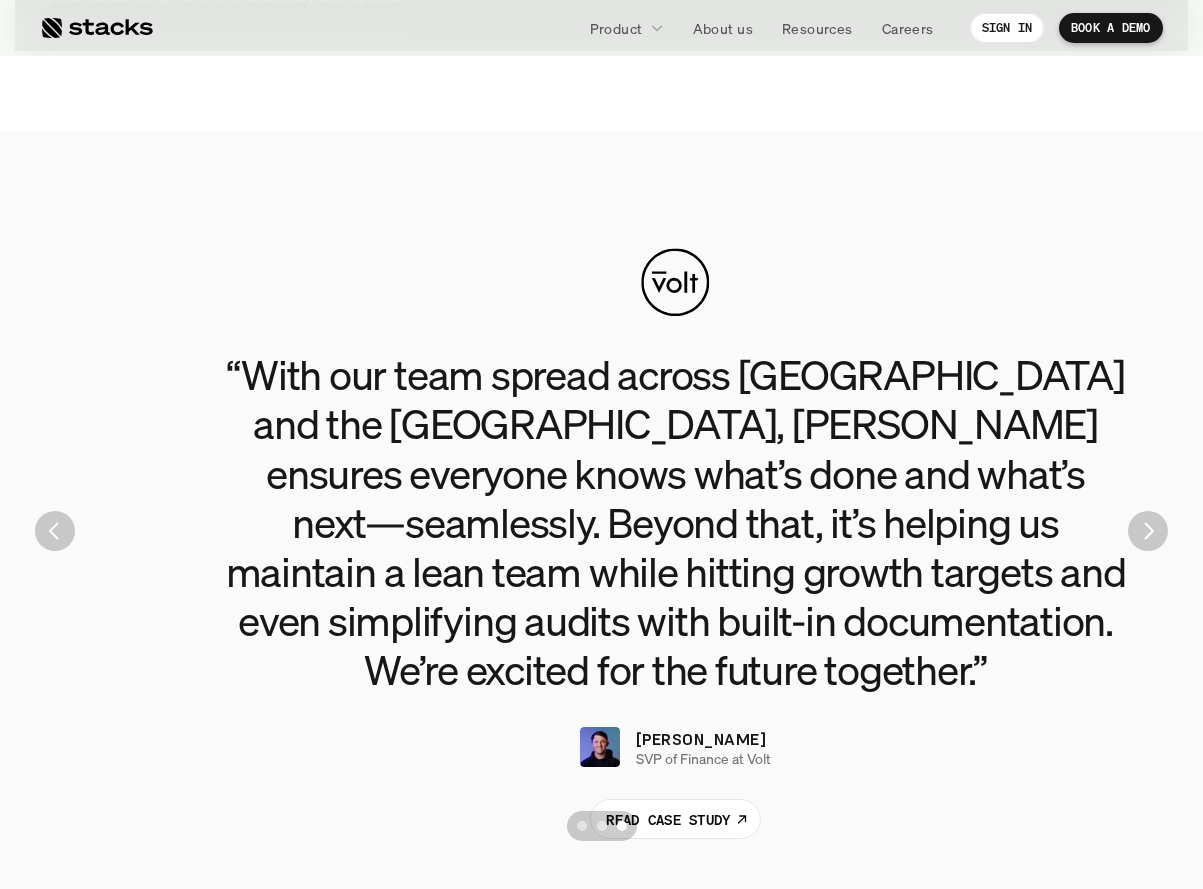 drag, startPoint x: 777, startPoint y: 438, endPoint x: 909, endPoint y: 438, distance: 132 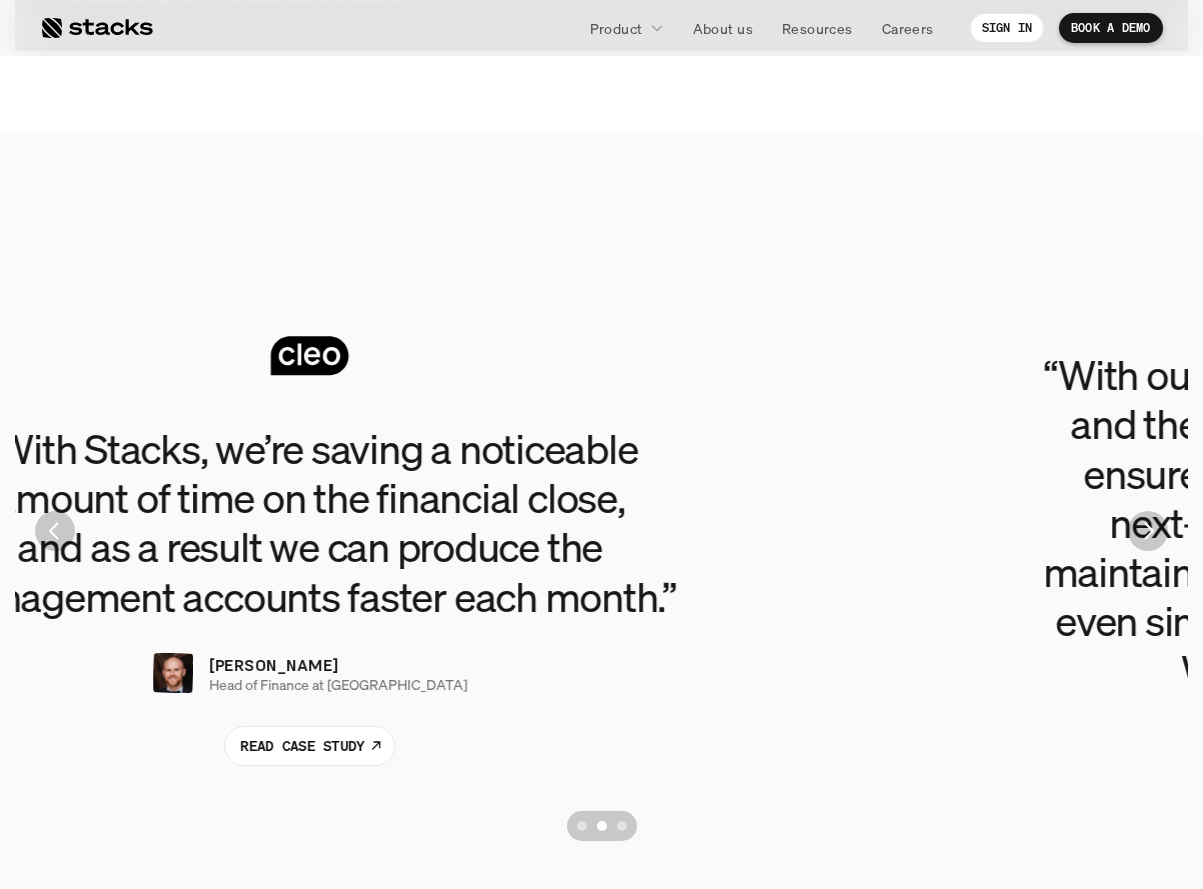 drag, startPoint x: 702, startPoint y: 419, endPoint x: 195, endPoint y: 396, distance: 507.52142 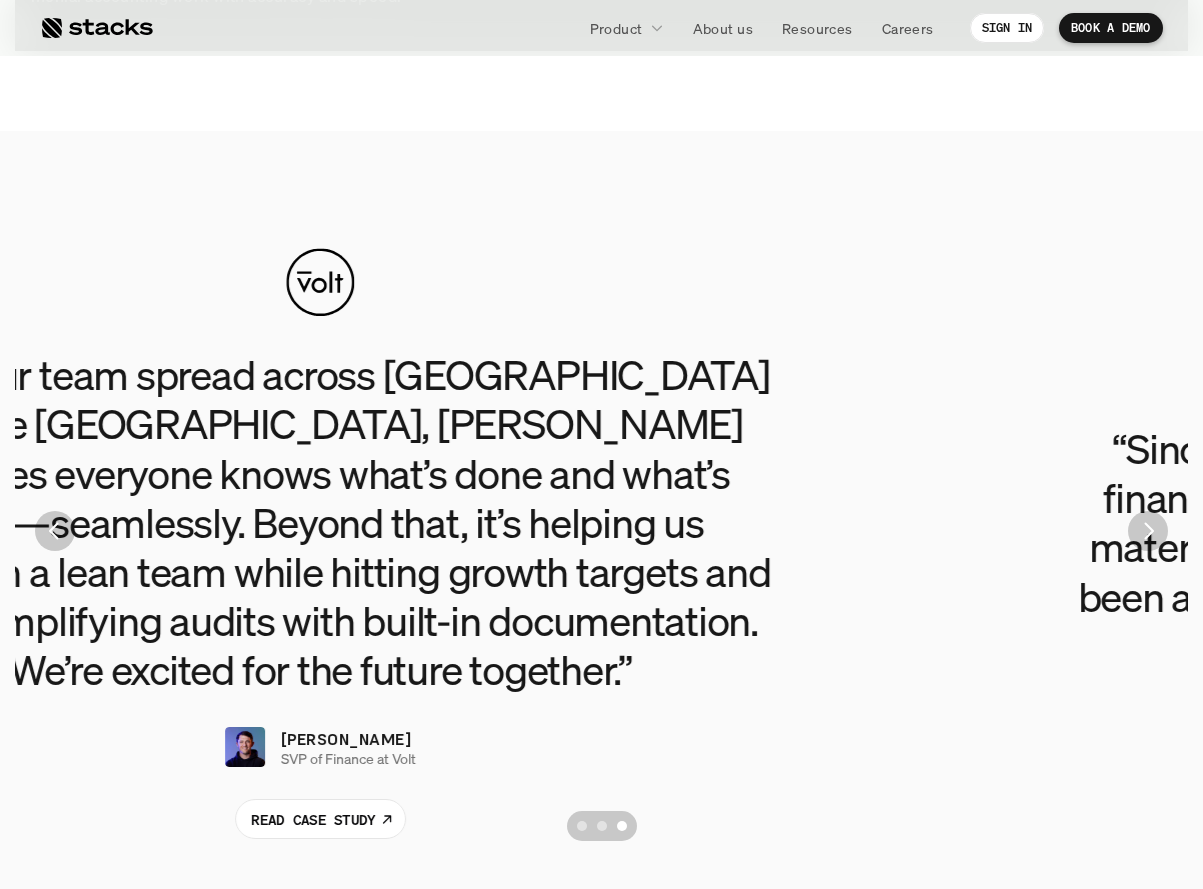 drag, startPoint x: 819, startPoint y: 379, endPoint x: 514, endPoint y: 365, distance: 305.32114 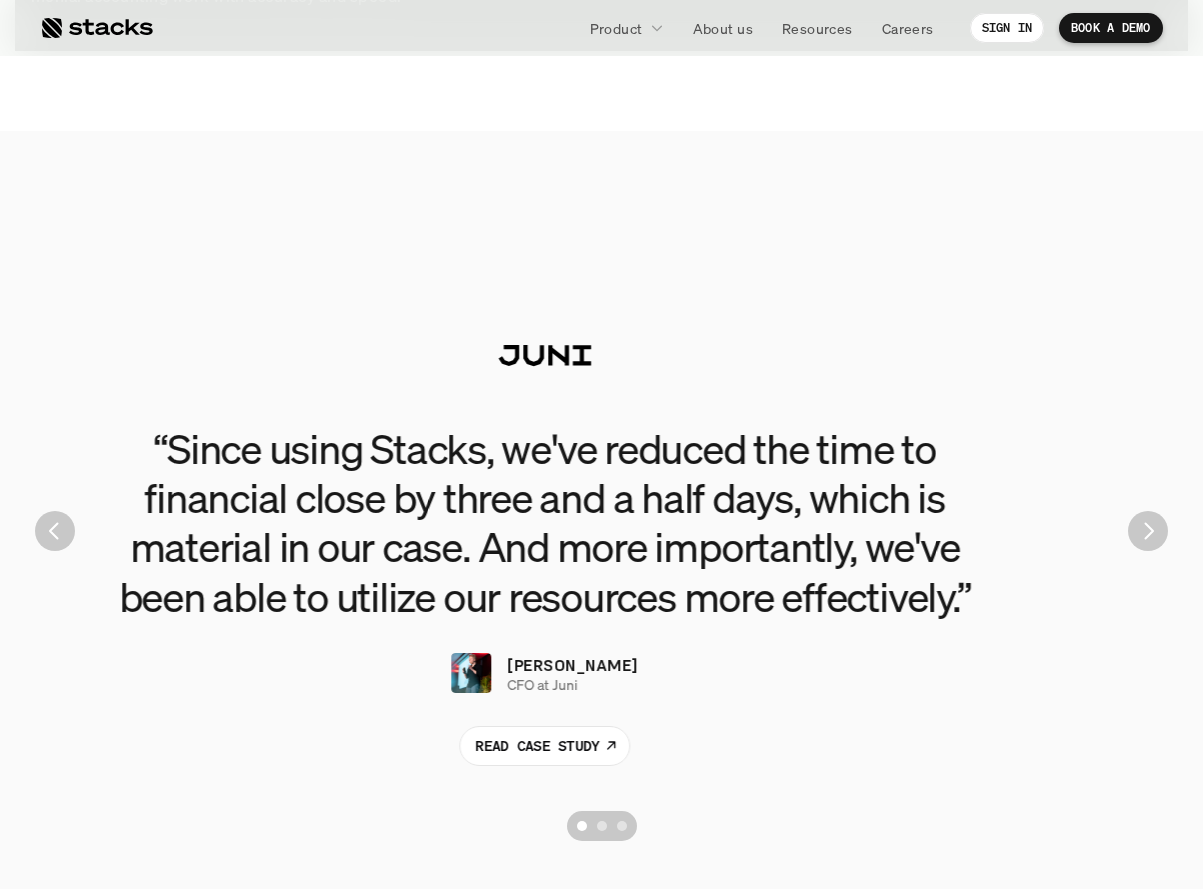 drag, startPoint x: 884, startPoint y: 352, endPoint x: 808, endPoint y: 358, distance: 76.23647 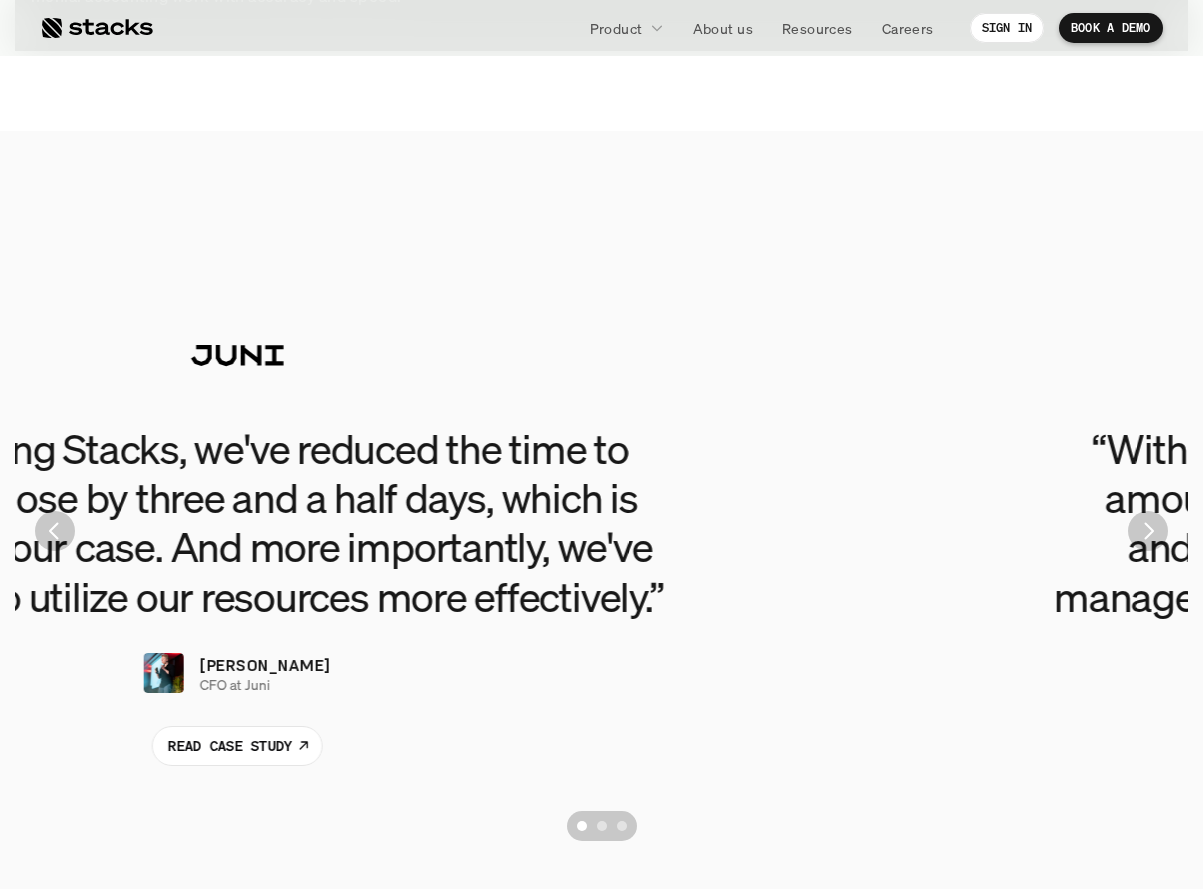 drag, startPoint x: 845, startPoint y: 360, endPoint x: 403, endPoint y: 438, distance: 448.8296 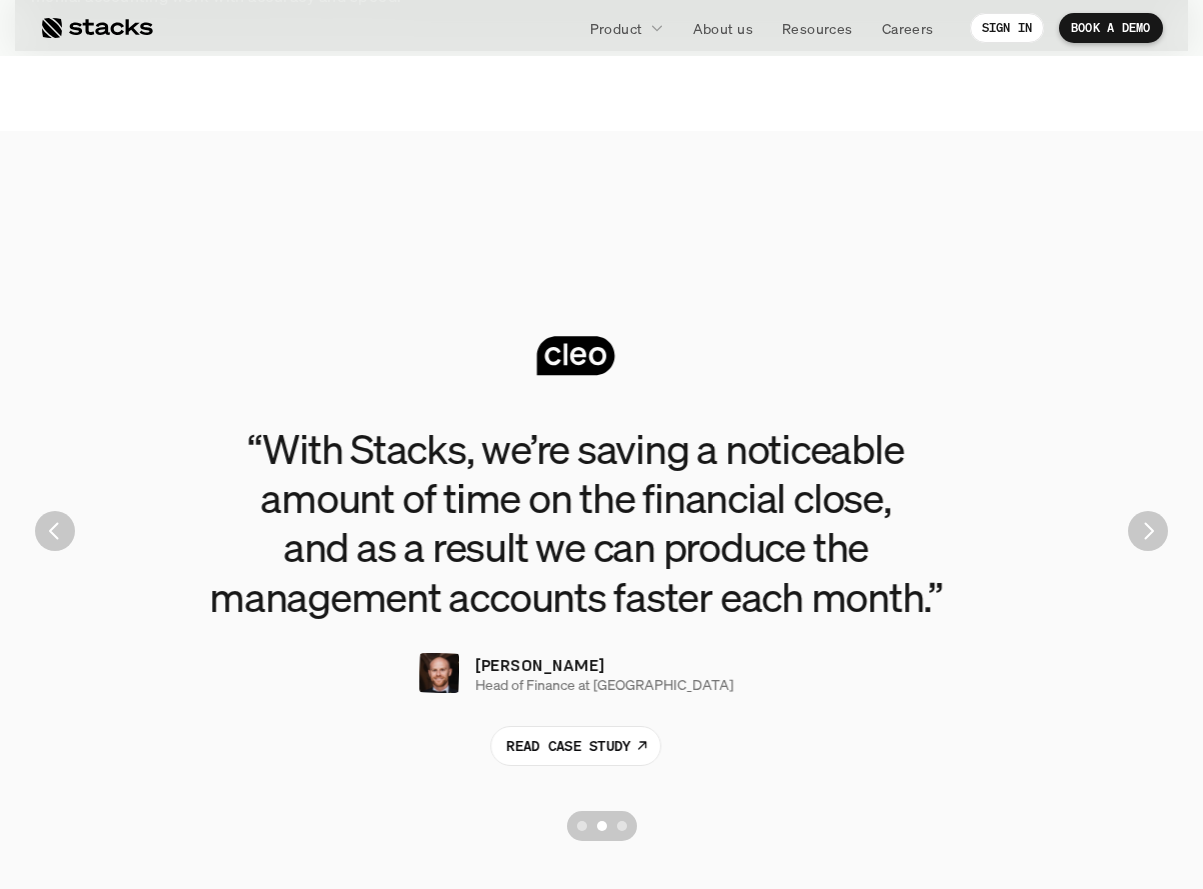 drag, startPoint x: 817, startPoint y: 391, endPoint x: 782, endPoint y: 389, distance: 35.057095 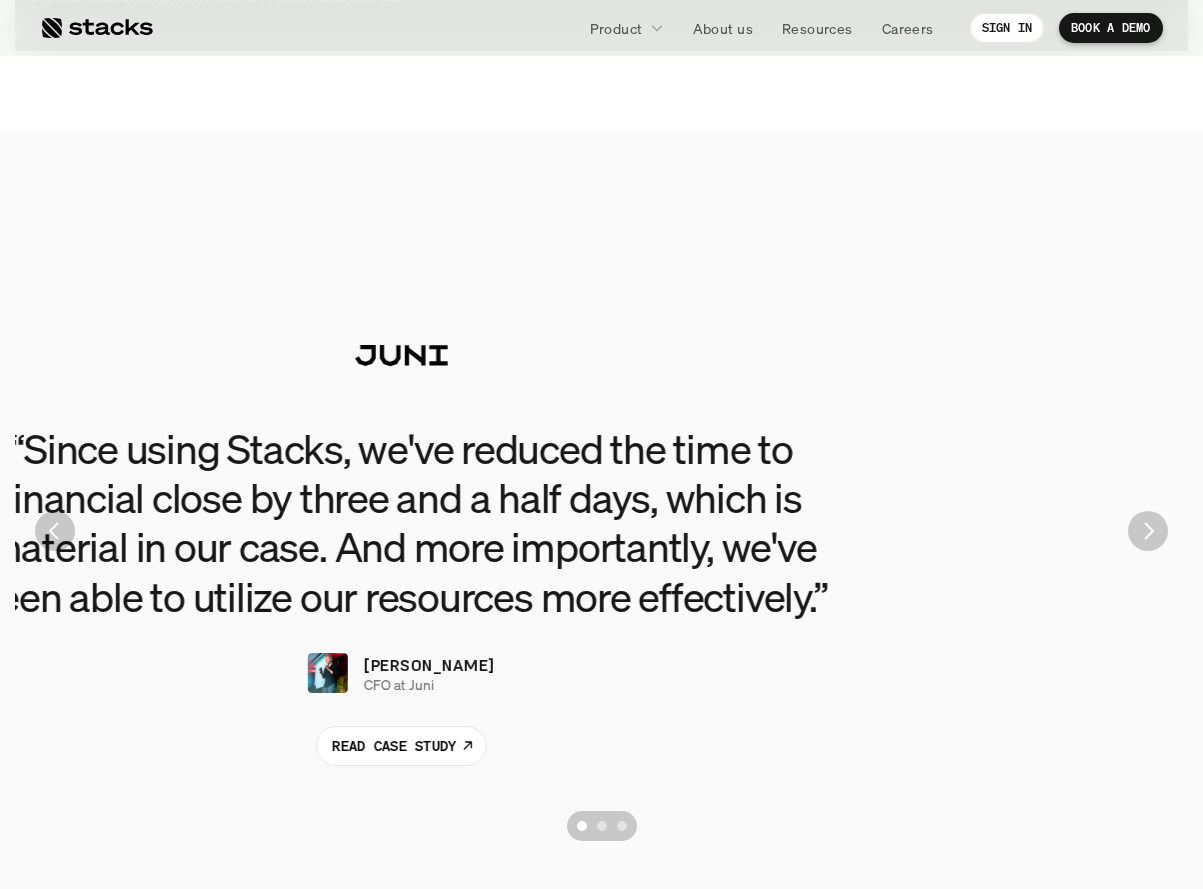 drag, startPoint x: 762, startPoint y: 538, endPoint x: 321, endPoint y: 549, distance: 441.13718 